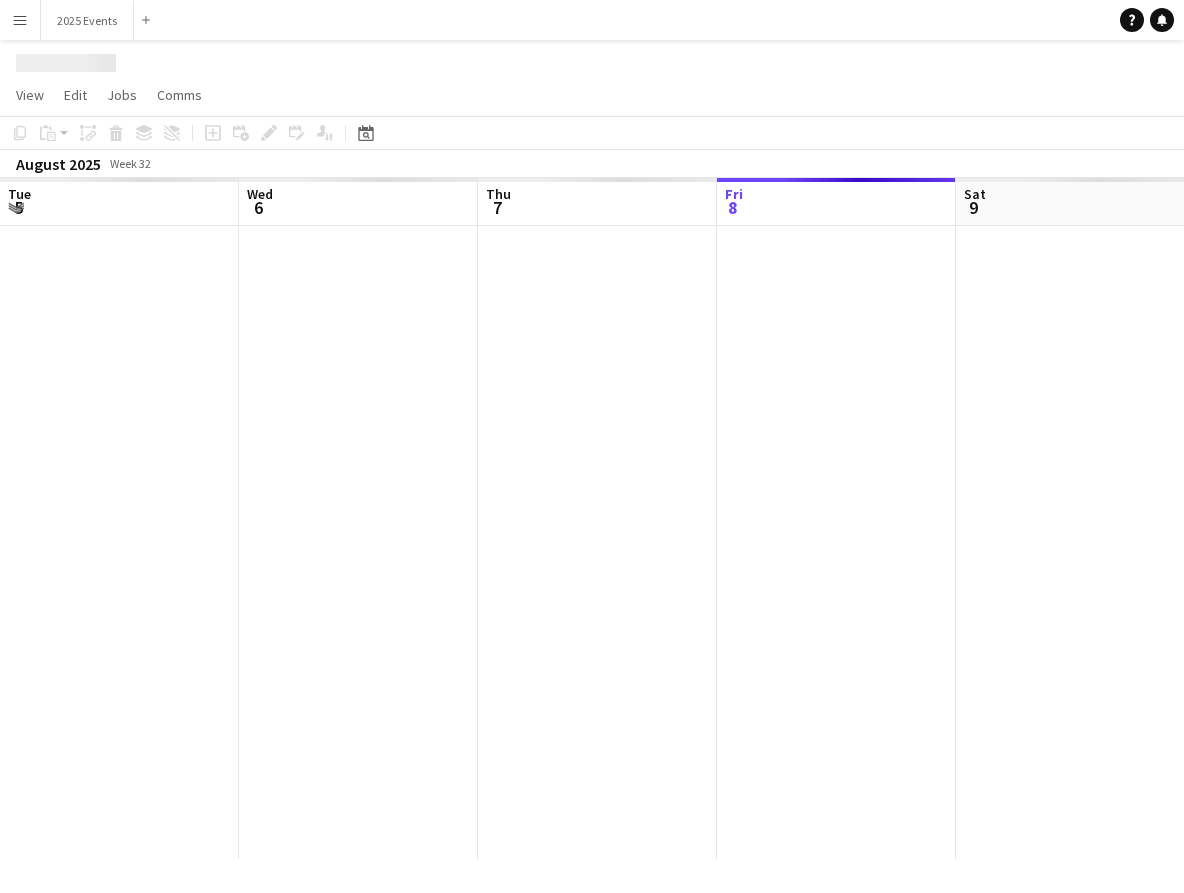 scroll, scrollTop: 0, scrollLeft: 0, axis: both 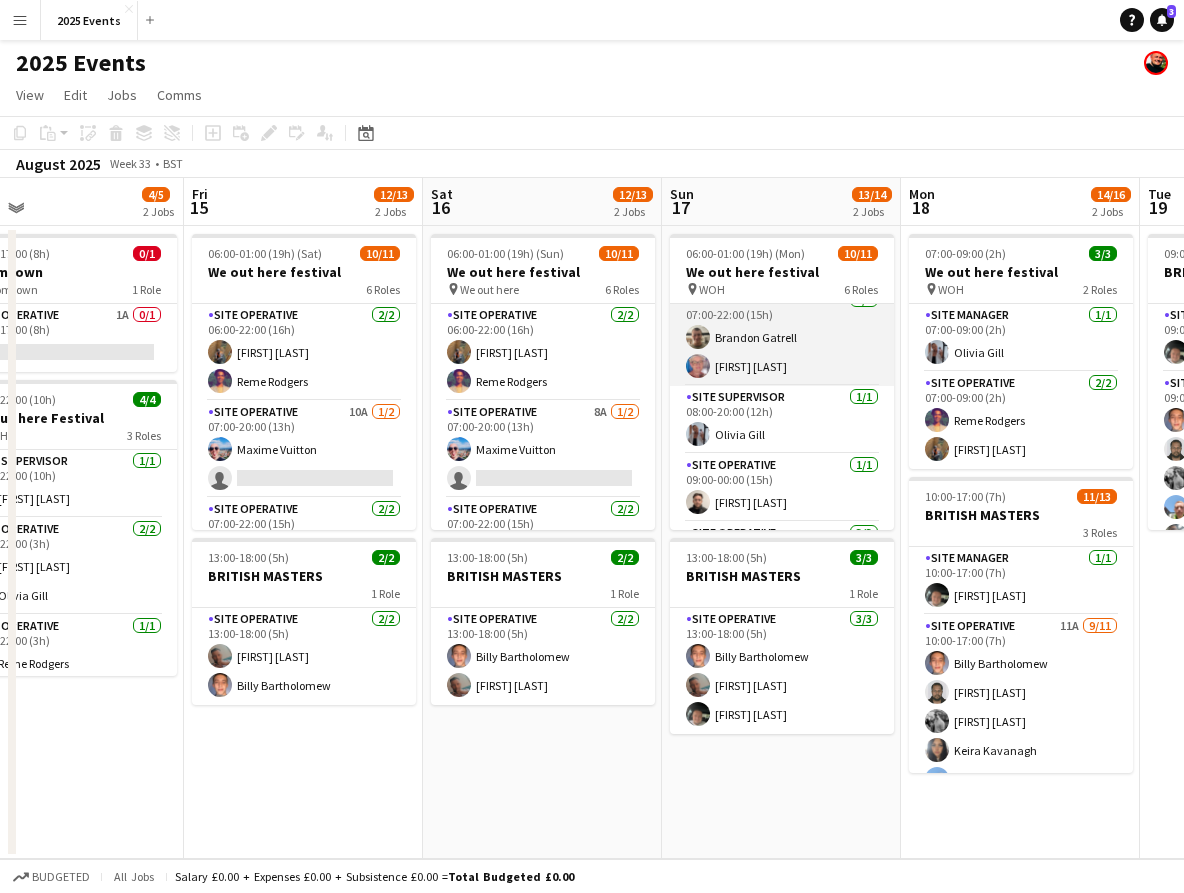 click on "Site Operative   2/2   07:00-22:00 (15h)
[FIRST] [LAST] [FIRST] [LAST]" at bounding box center (782, 337) 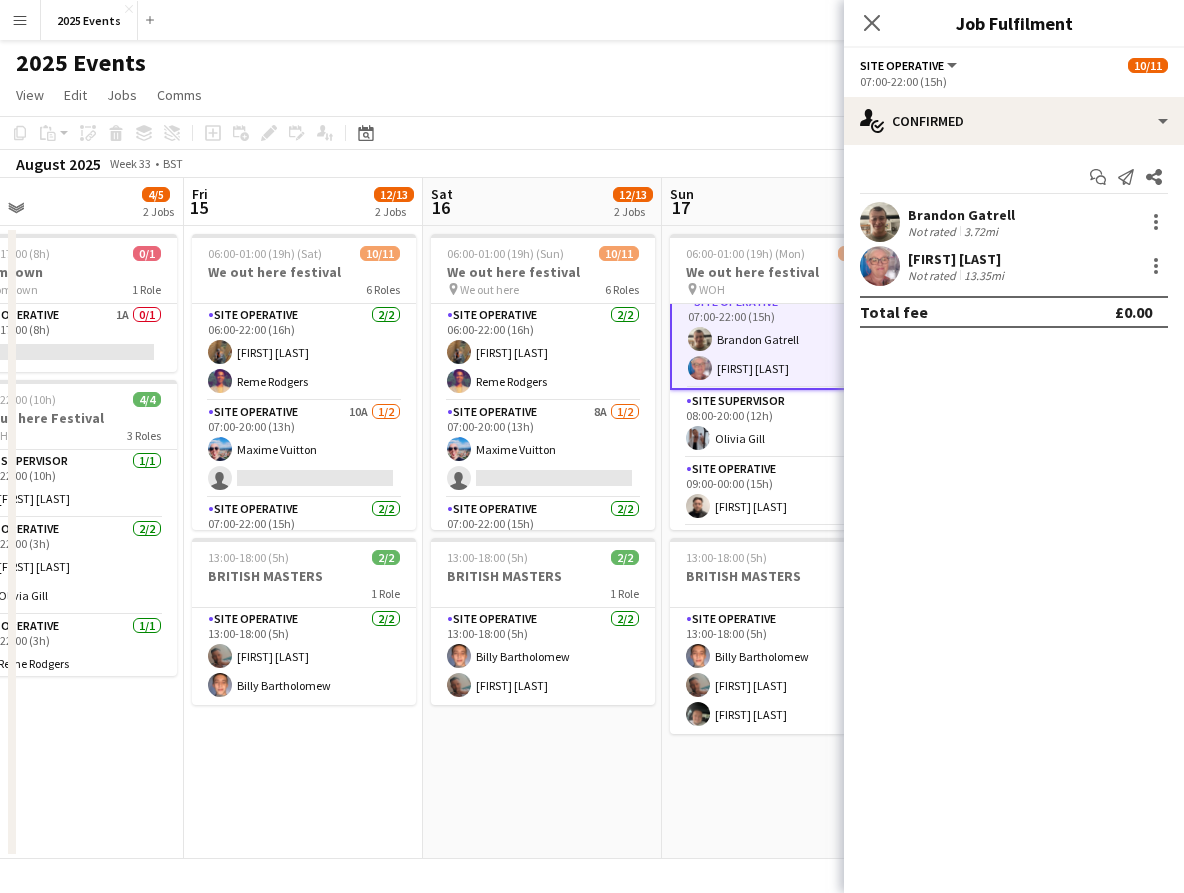 click at bounding box center (880, 266) 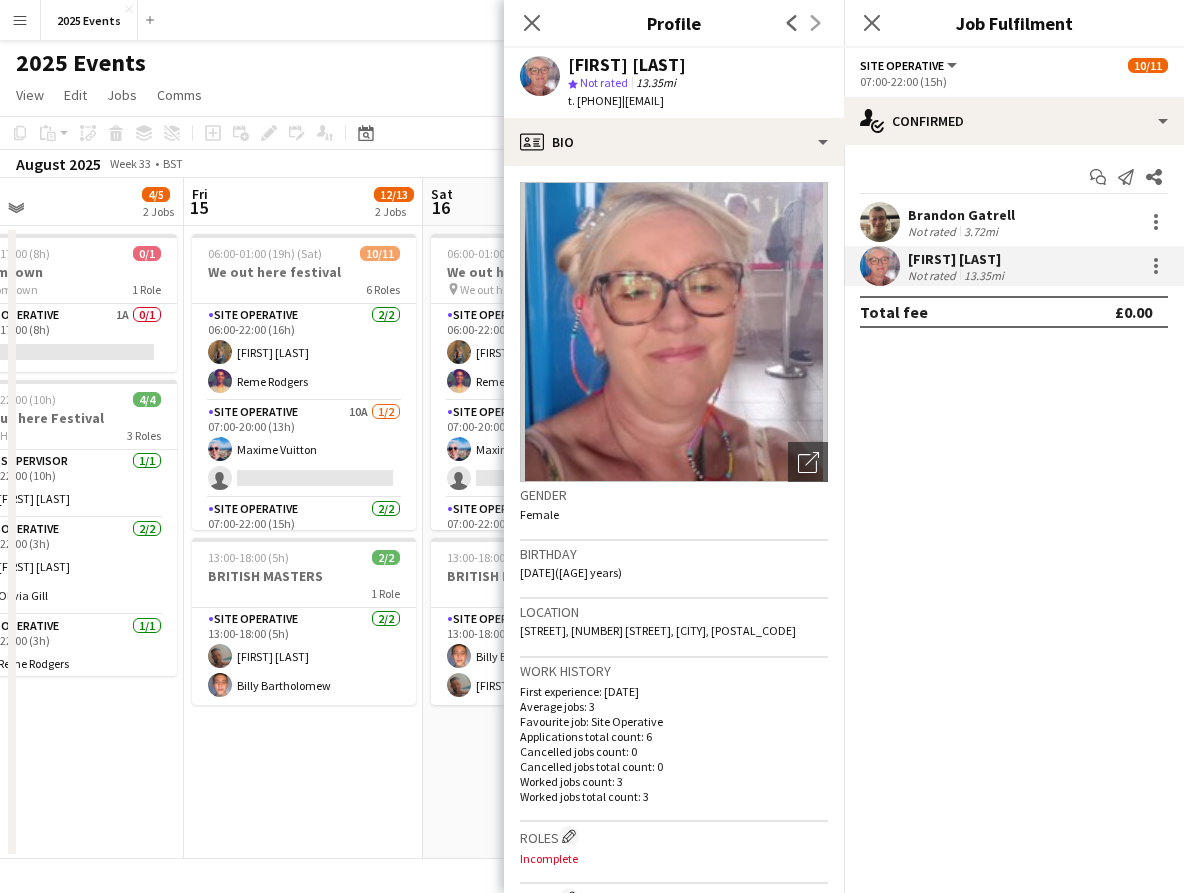 click on "[FIRST] [LAST]   Not rated   3.72mi" at bounding box center (1014, 222) 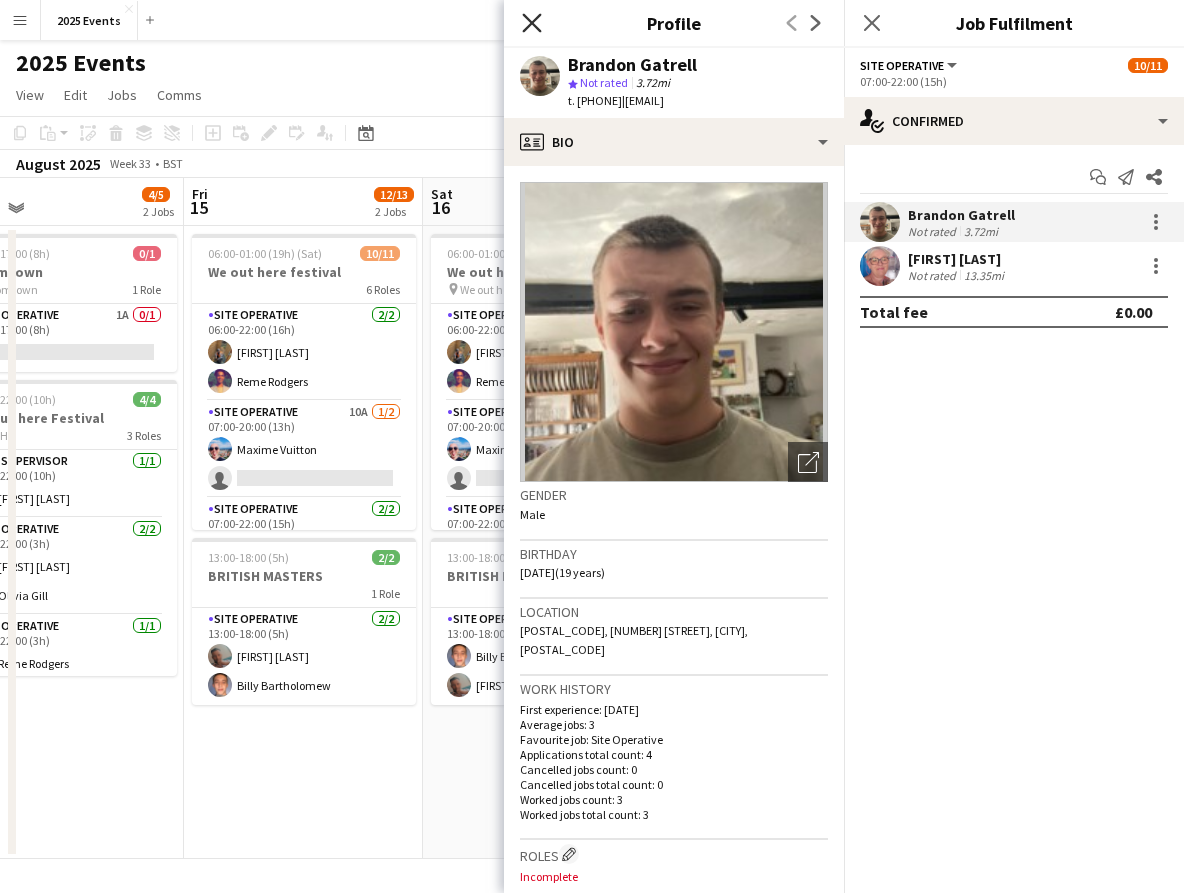click on "Close pop-in" 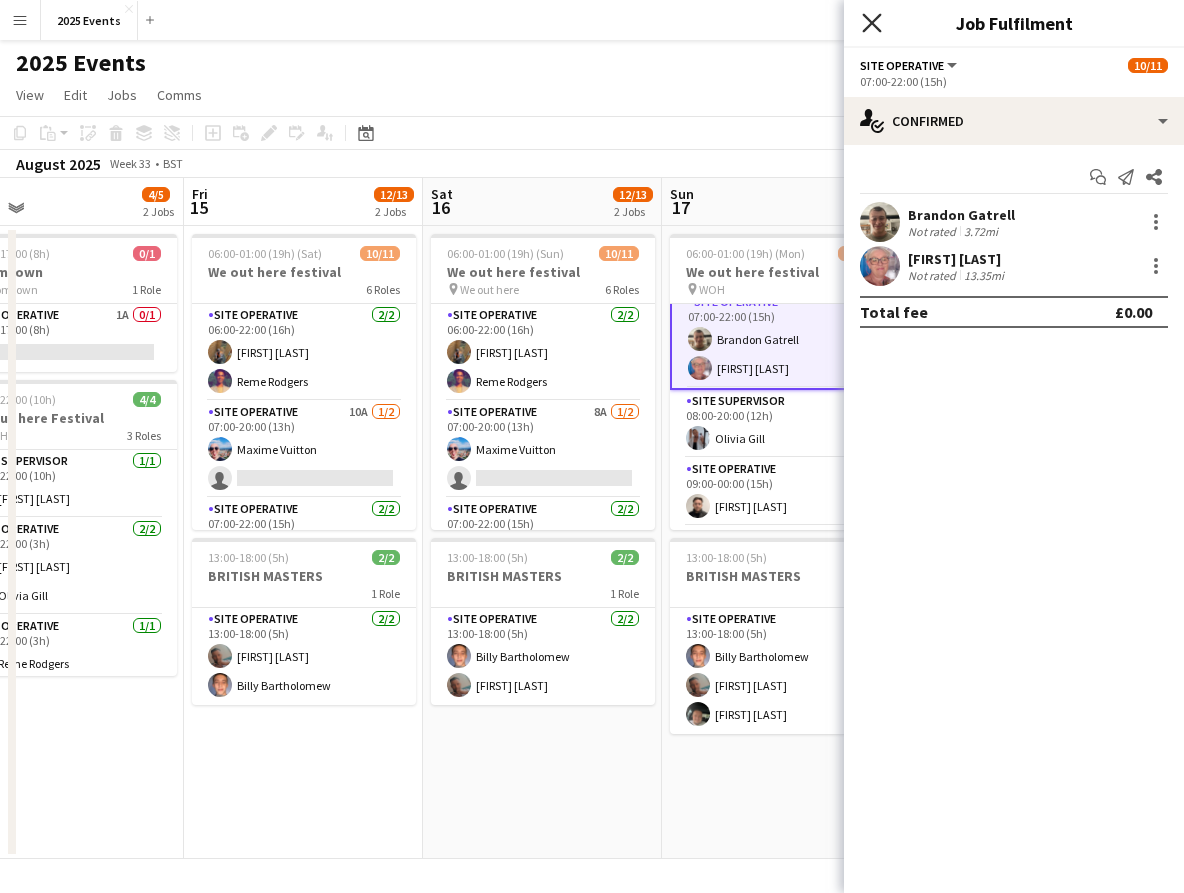 click 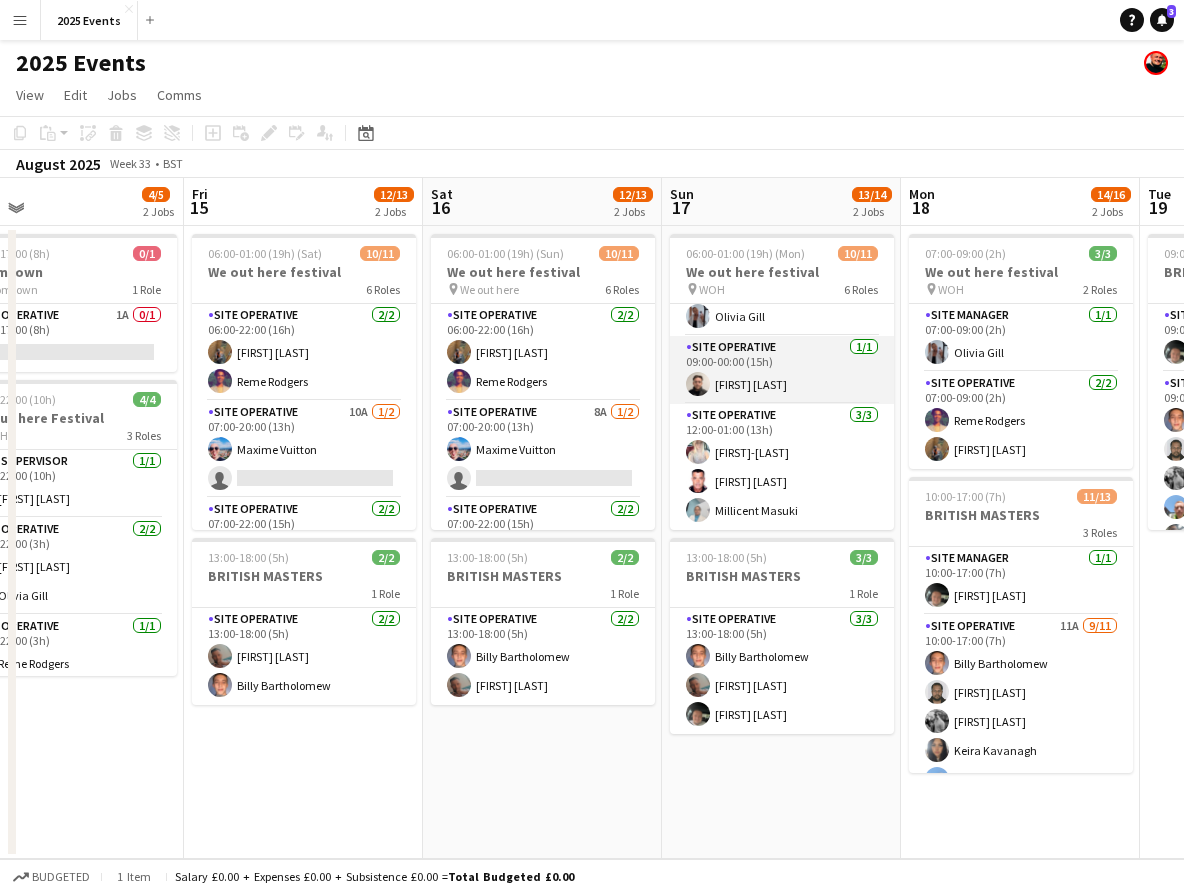 scroll, scrollTop: 331, scrollLeft: 0, axis: vertical 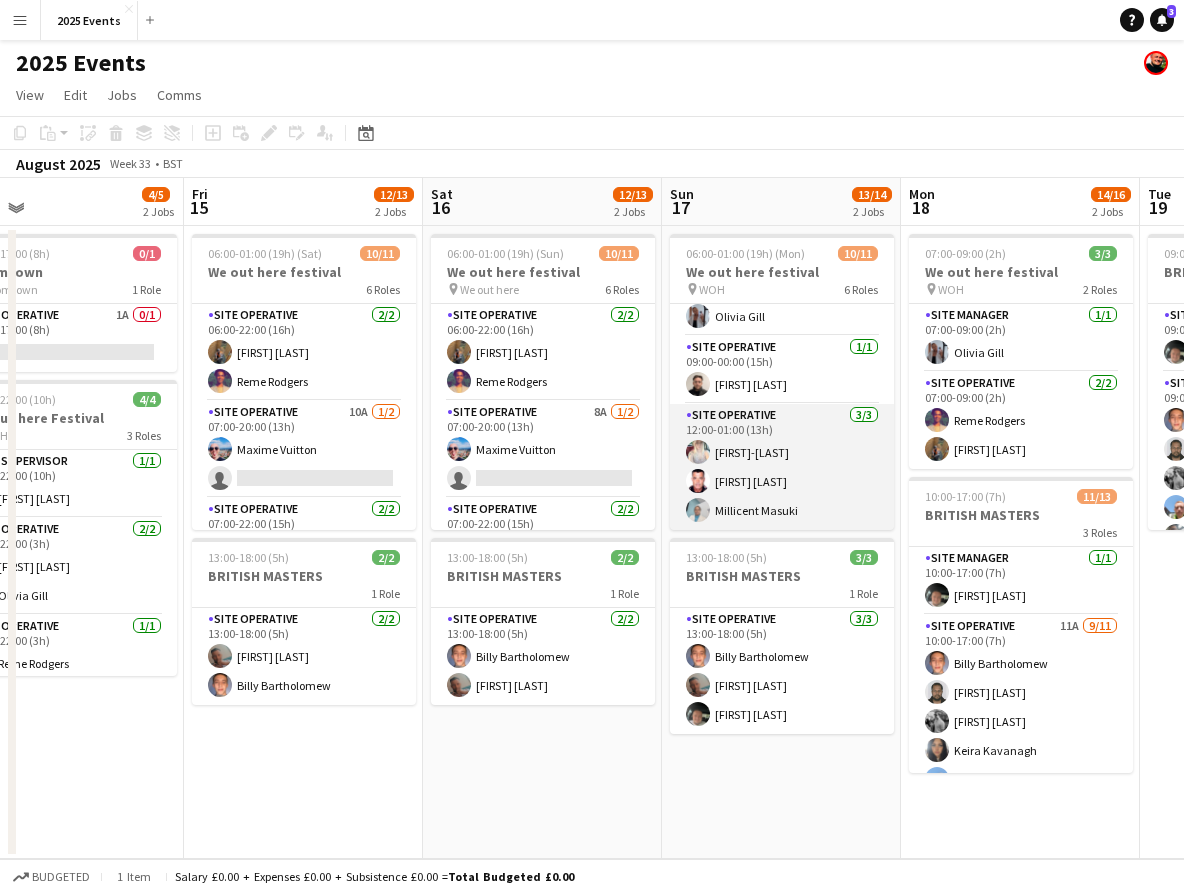 click on "Site Operative   3/3   12:00-01:00 (13h)
[FIRST]-[LAST] [FIRST] [LAST] [FIRST] [LAST]" at bounding box center (782, 467) 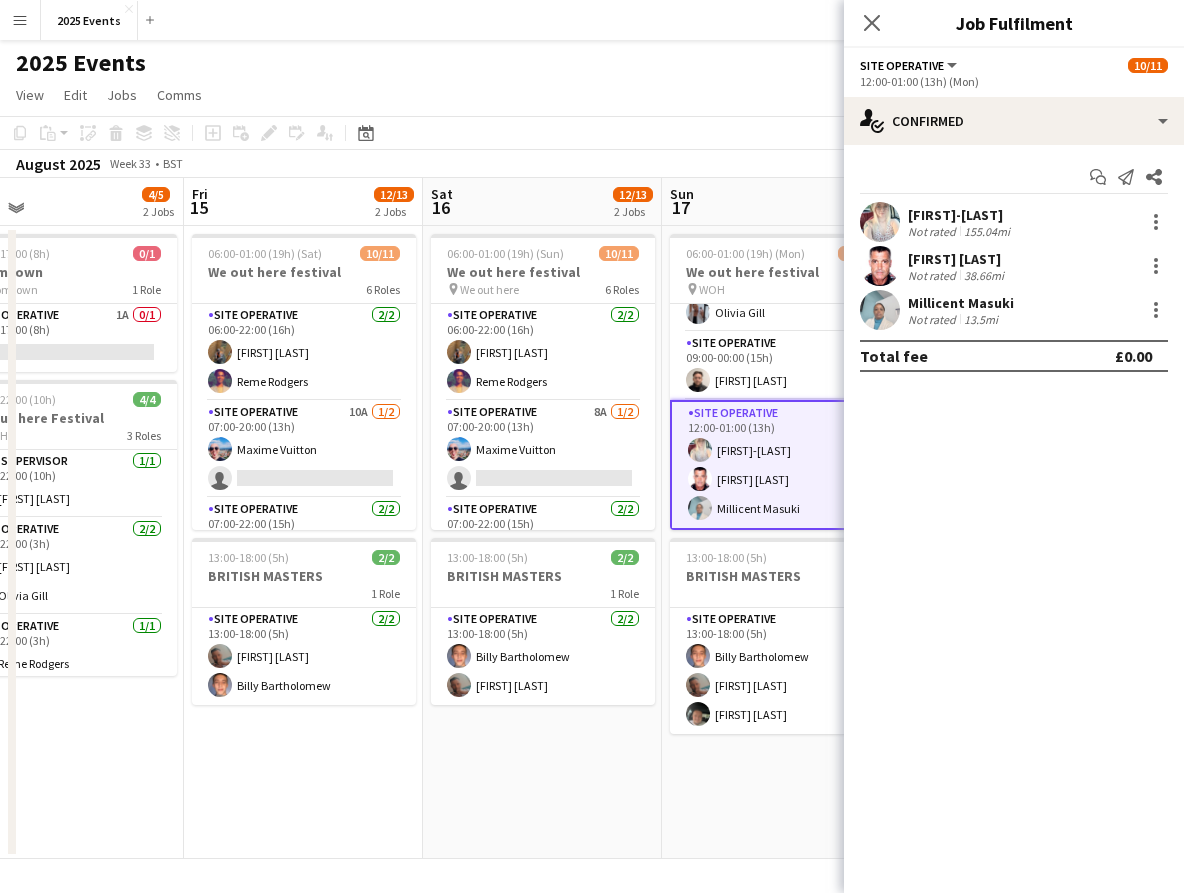scroll, scrollTop: 331, scrollLeft: 0, axis: vertical 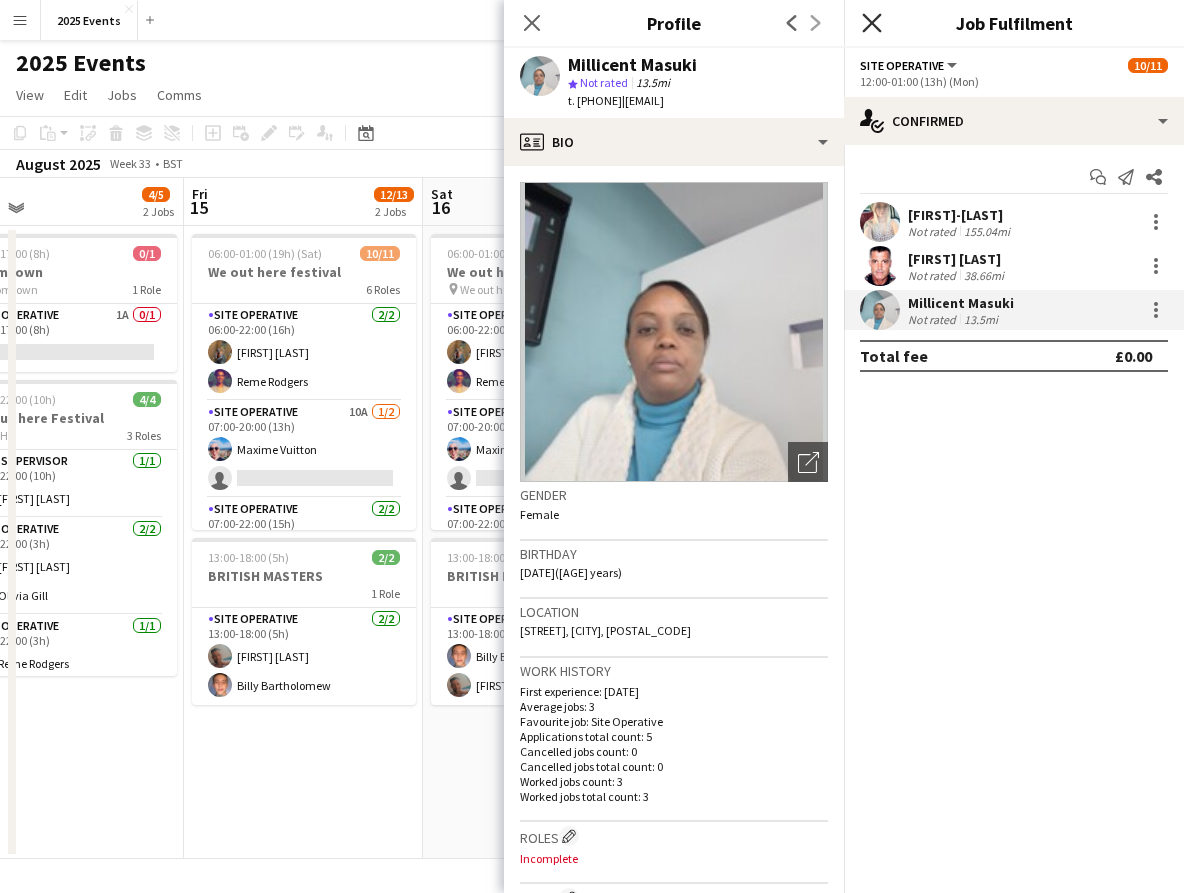 click on "Close pop-in" 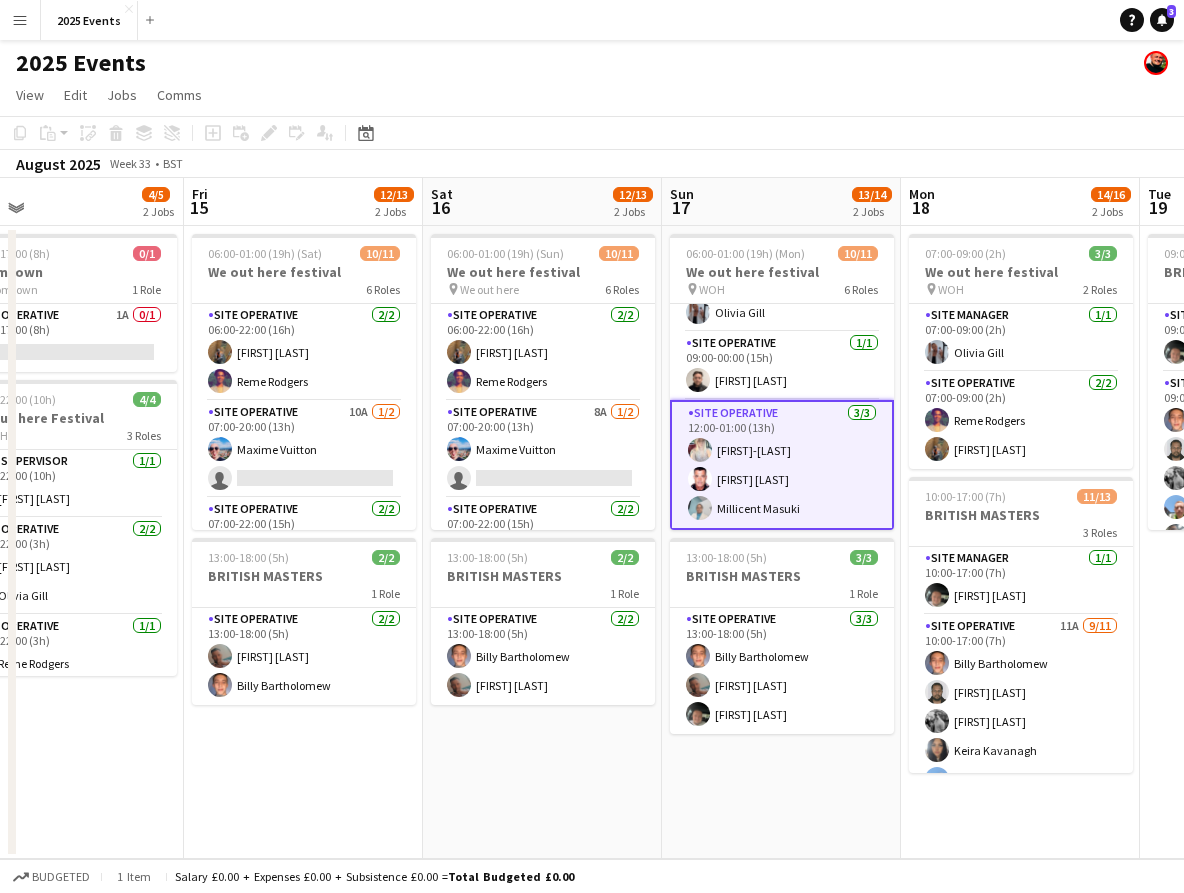 click on "Menu" at bounding box center [20, 20] 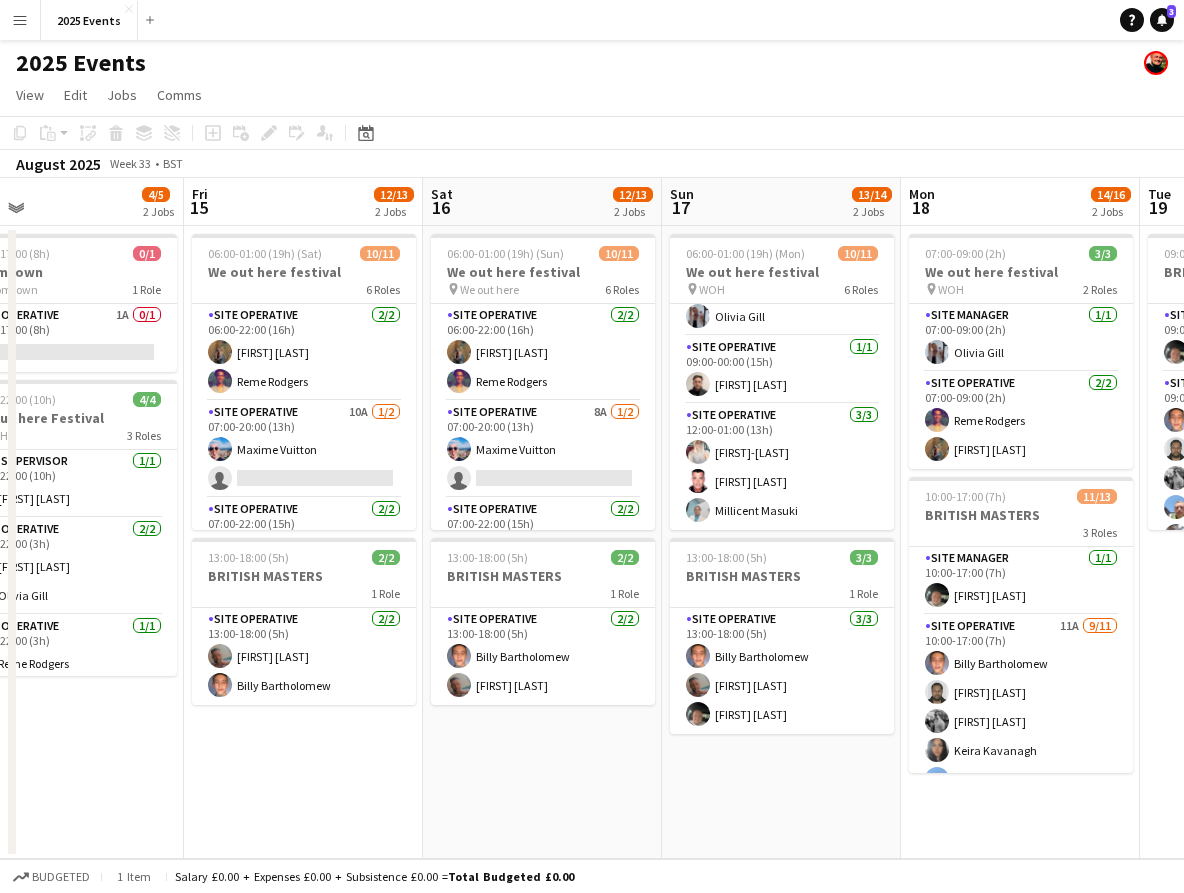 scroll, scrollTop: 327, scrollLeft: 0, axis: vertical 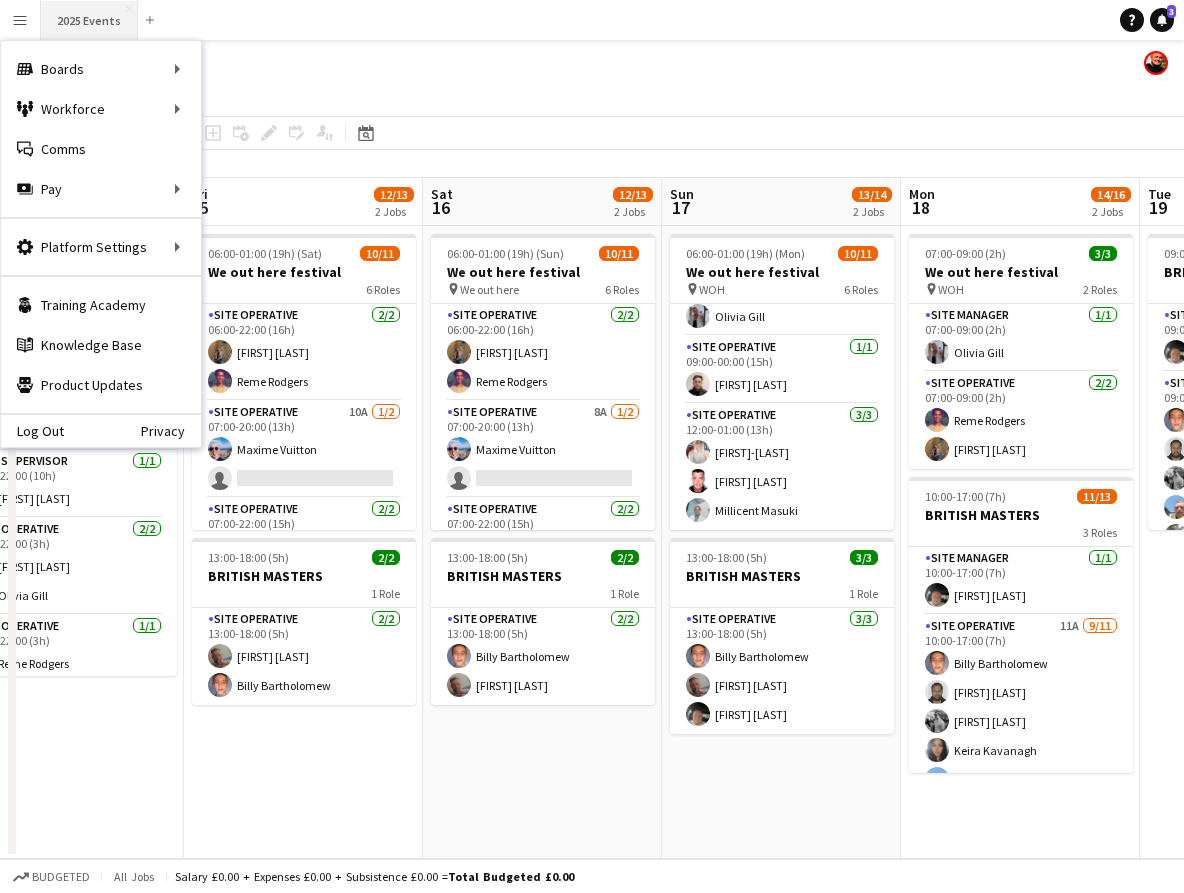 click on "2025 Events
Close" at bounding box center [89, 20] 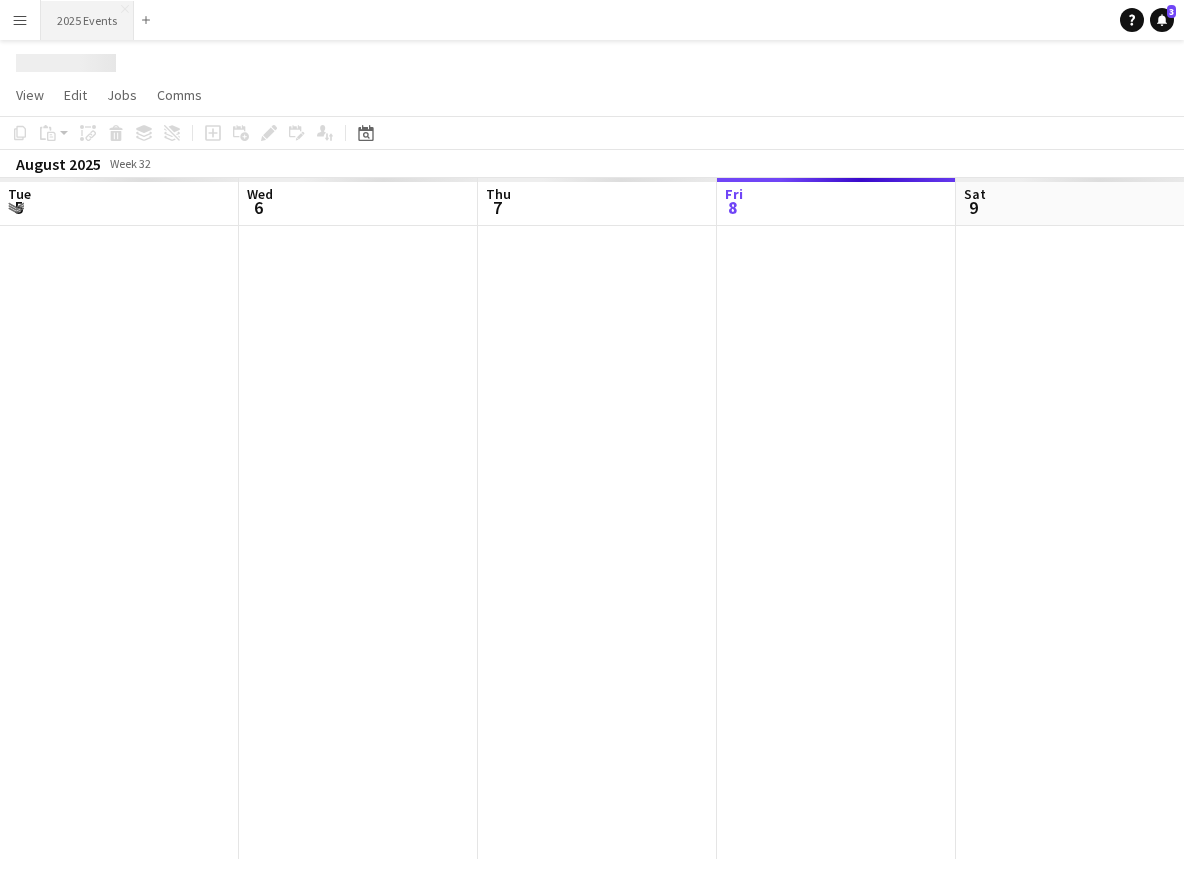scroll, scrollTop: 0, scrollLeft: 478, axis: horizontal 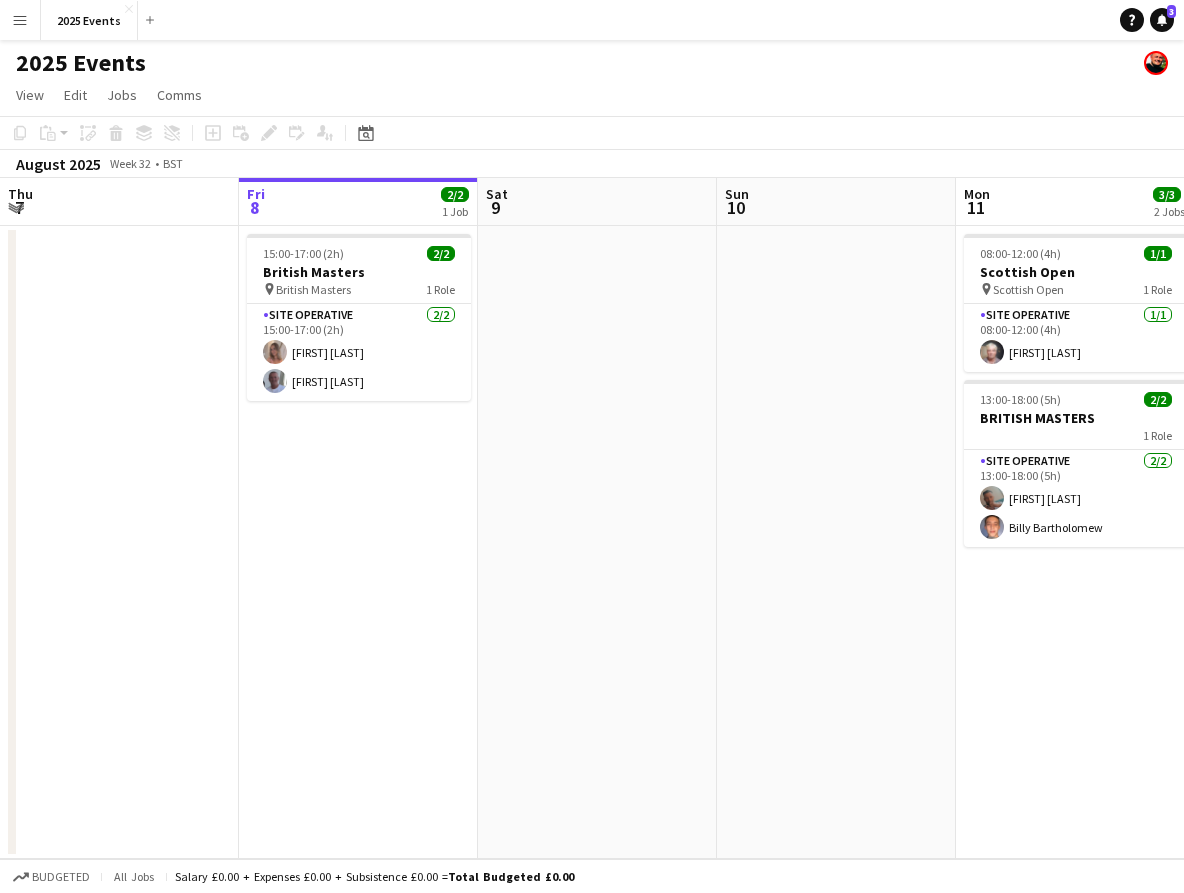 click on "Menu" at bounding box center (20, 20) 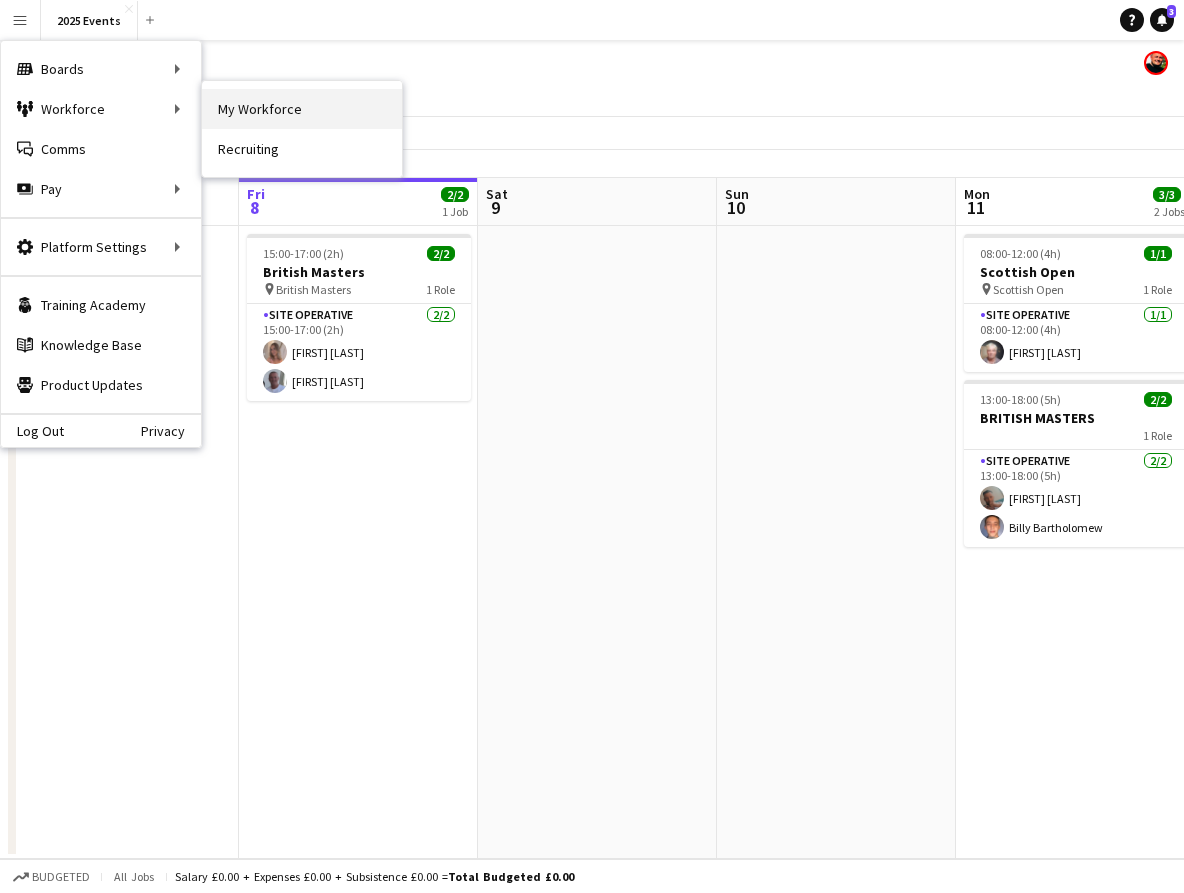 click on "My Workforce" at bounding box center (302, 109) 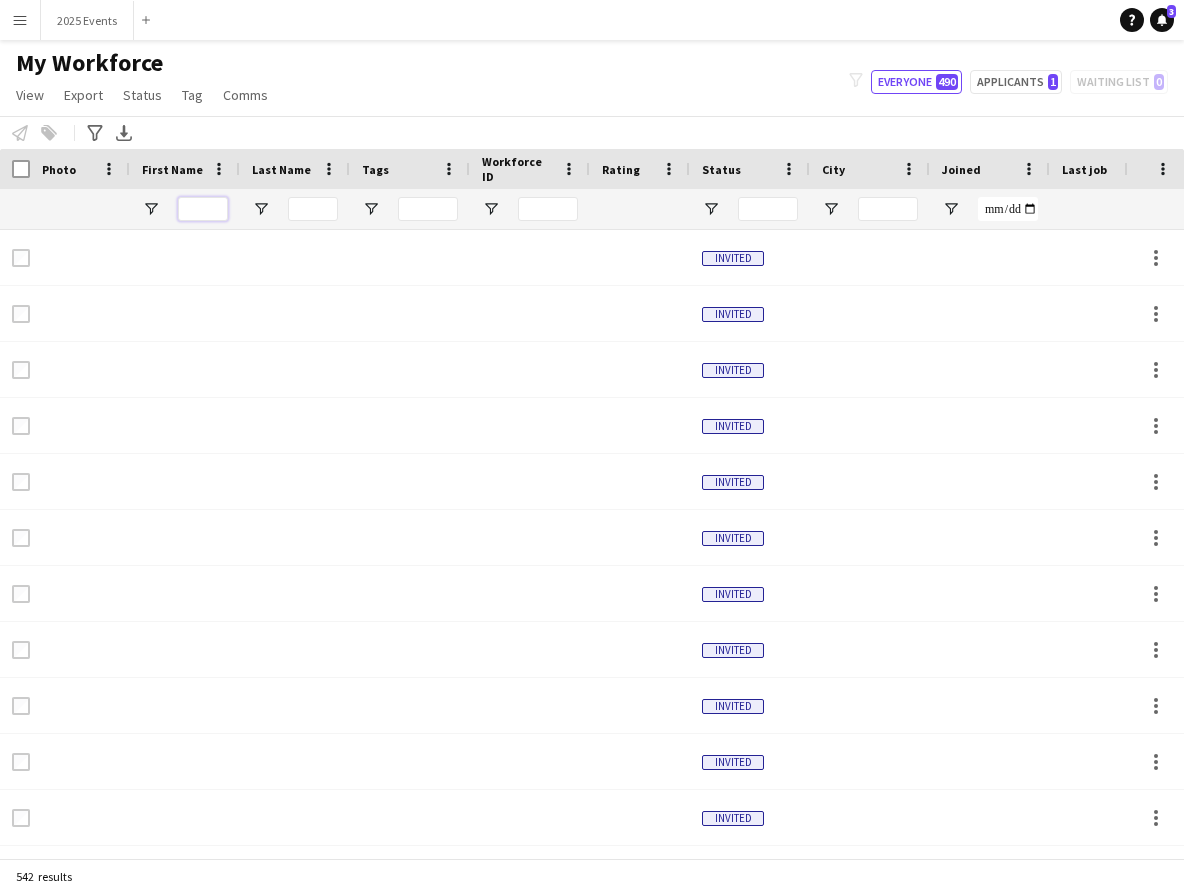click at bounding box center (203, 209) 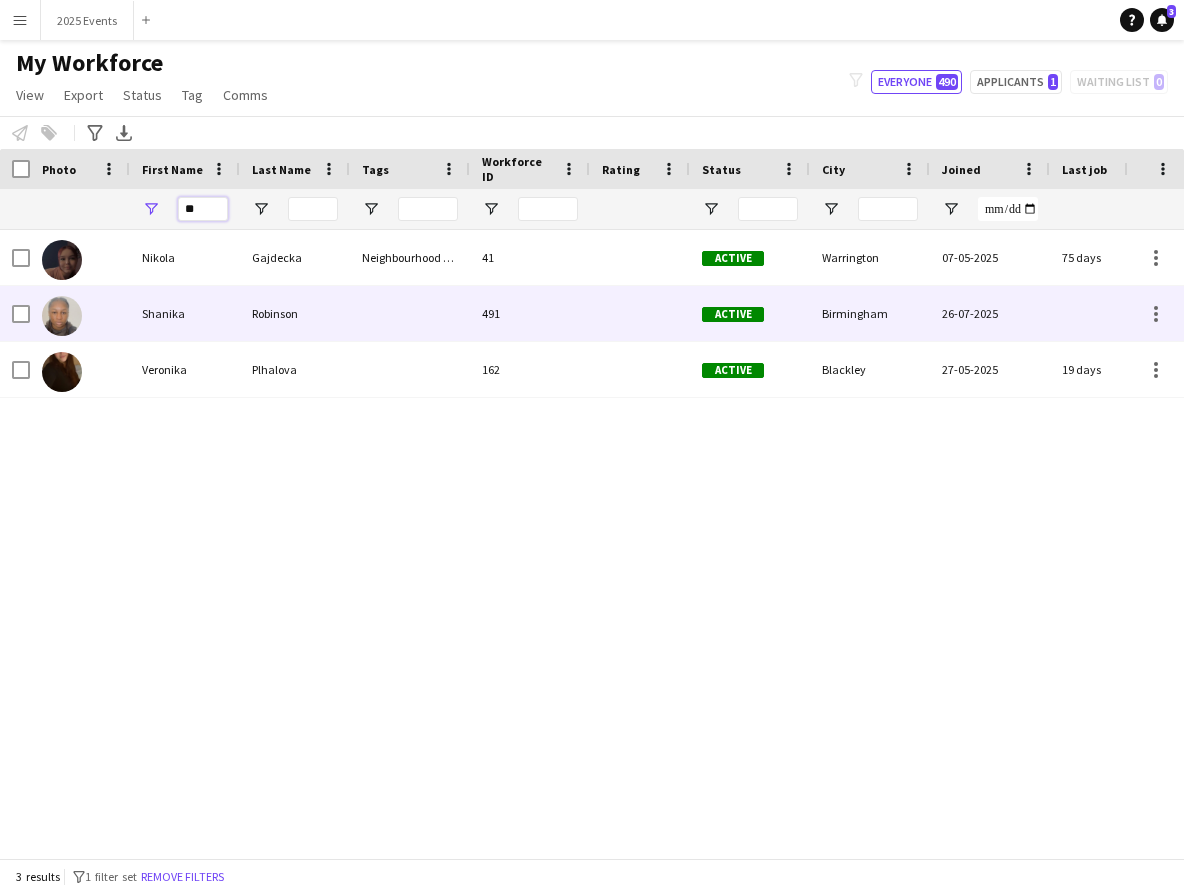 type on "*" 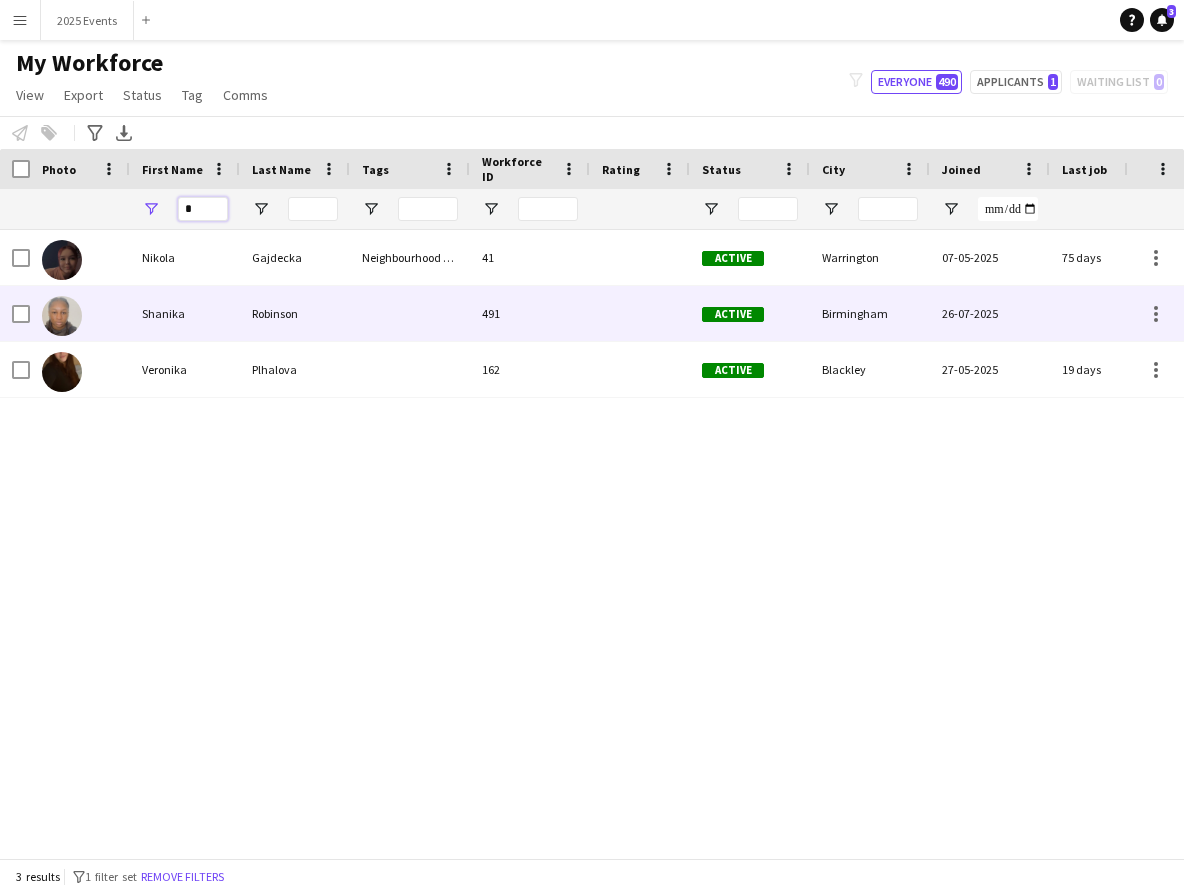 type 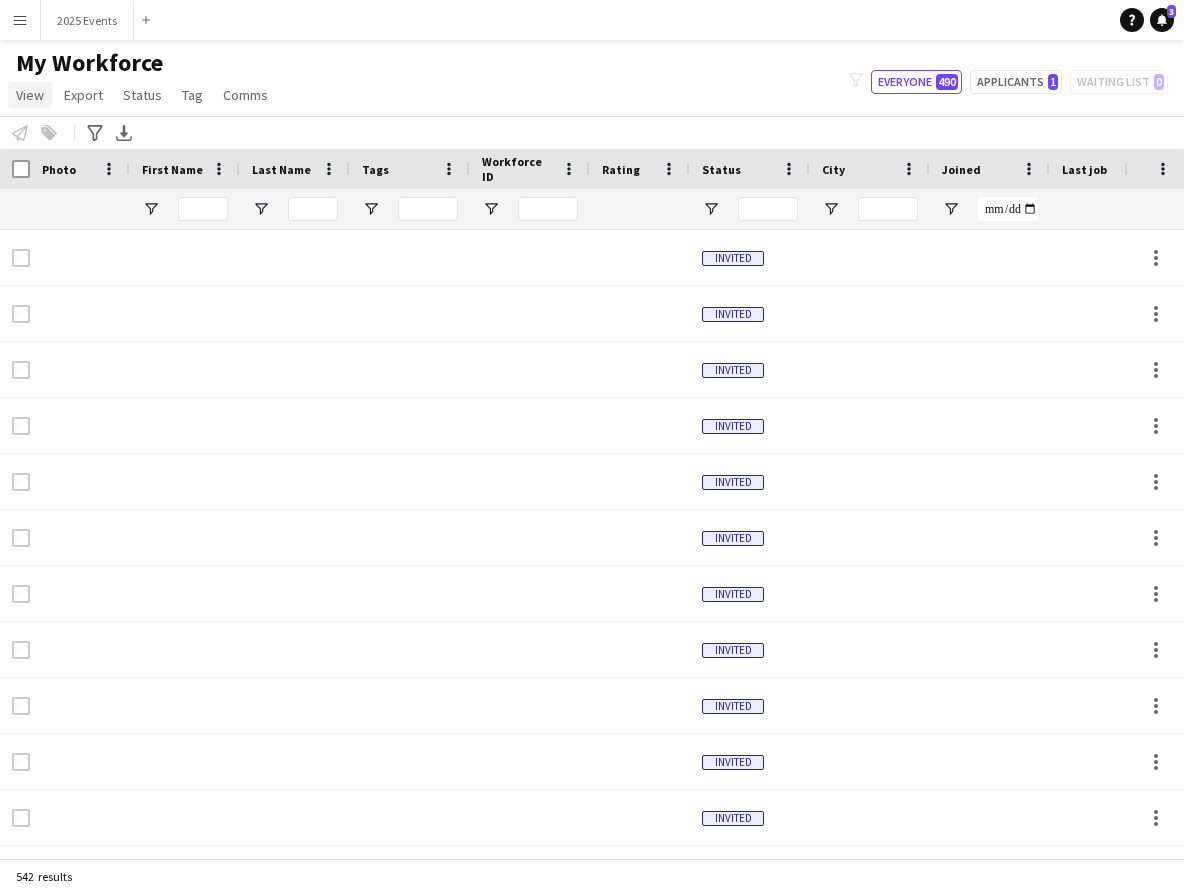 click on "View" 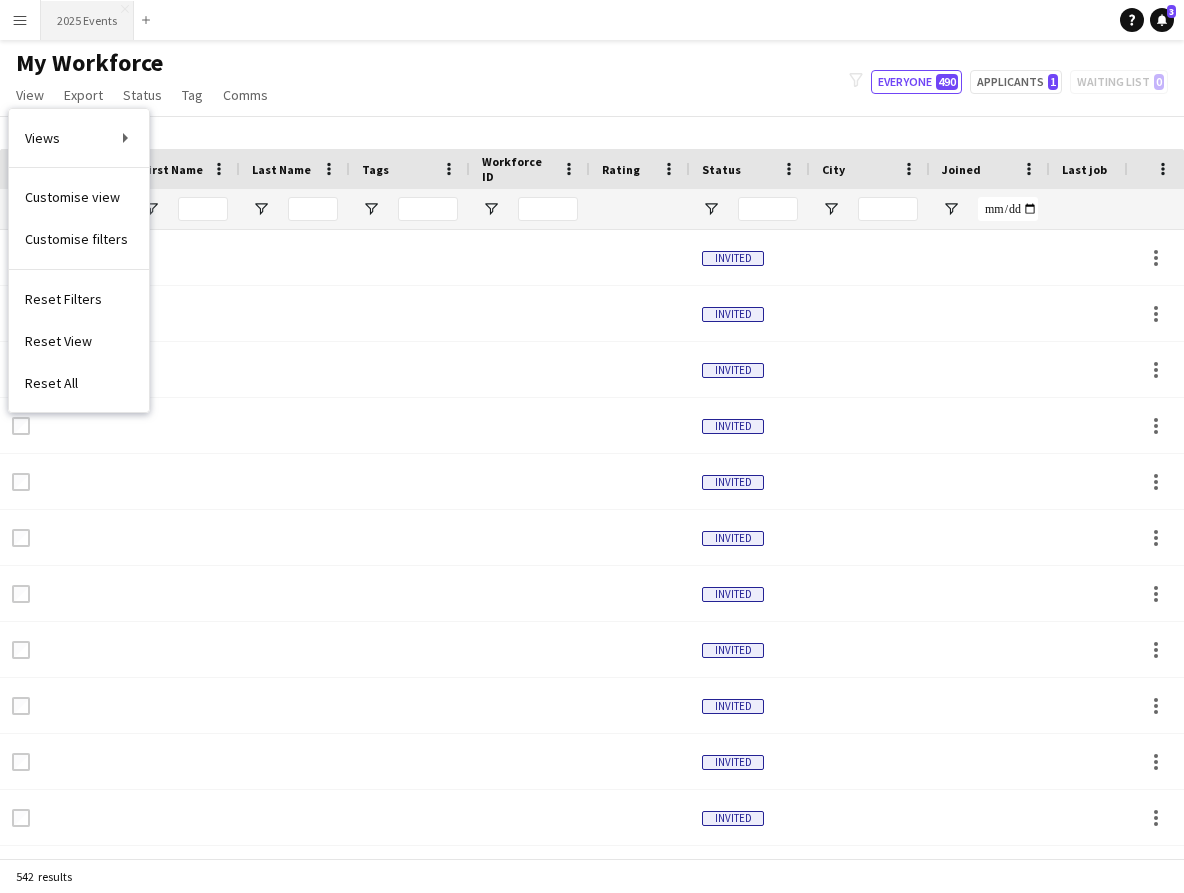 click on "2025 Events
Close" at bounding box center (87, 20) 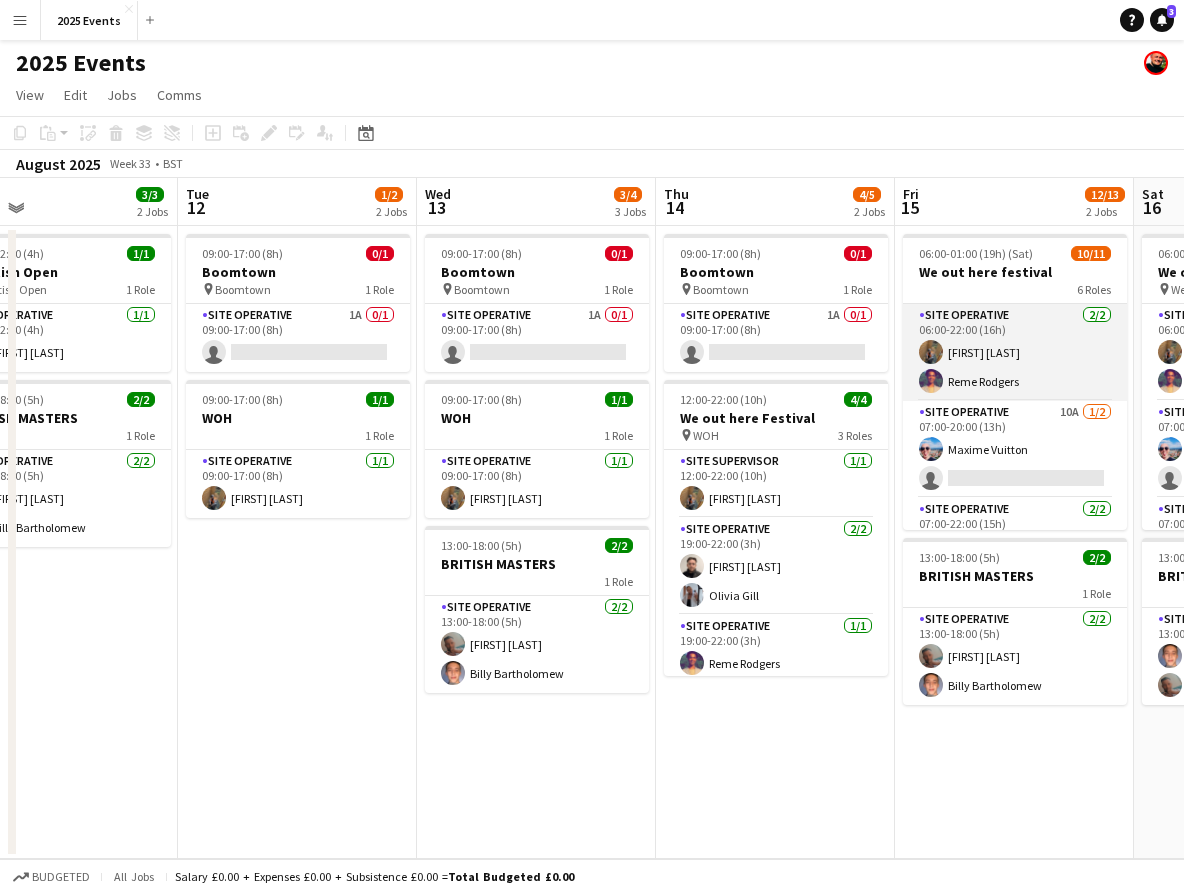 scroll, scrollTop: 0, scrollLeft: 784, axis: horizontal 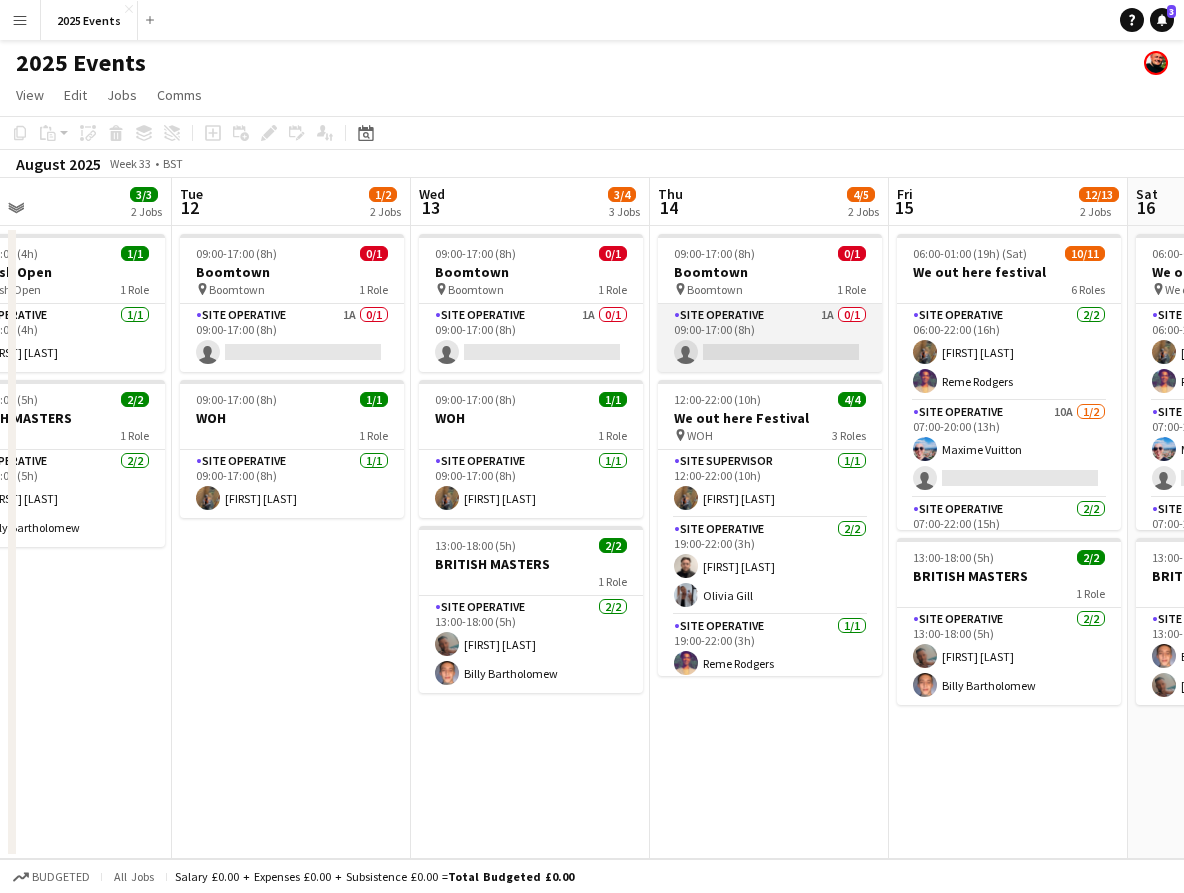 click on "Site Operative   1A   0/1   09:00-17:00 (8h)
single-neutral-actions" at bounding box center [770, 338] 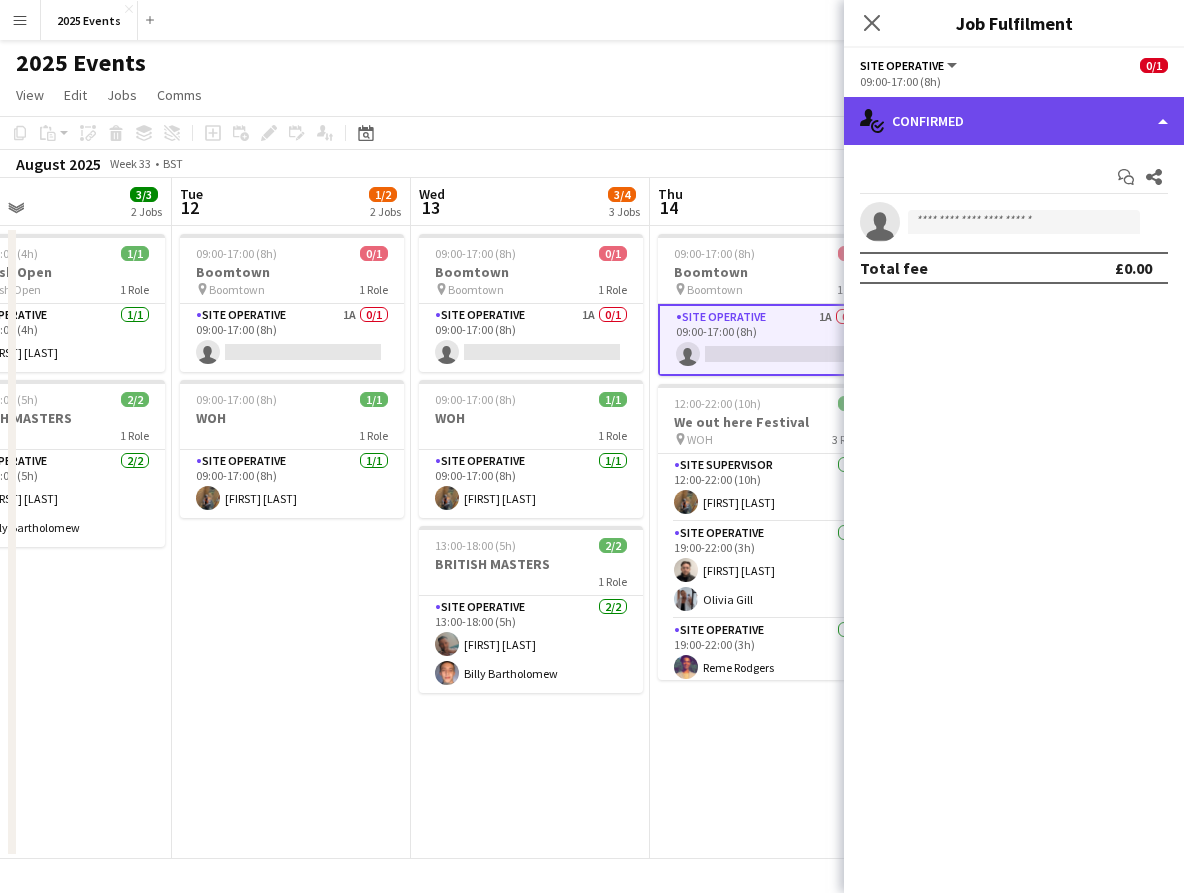 click on "single-neutral-actions-check-2
Confirmed" 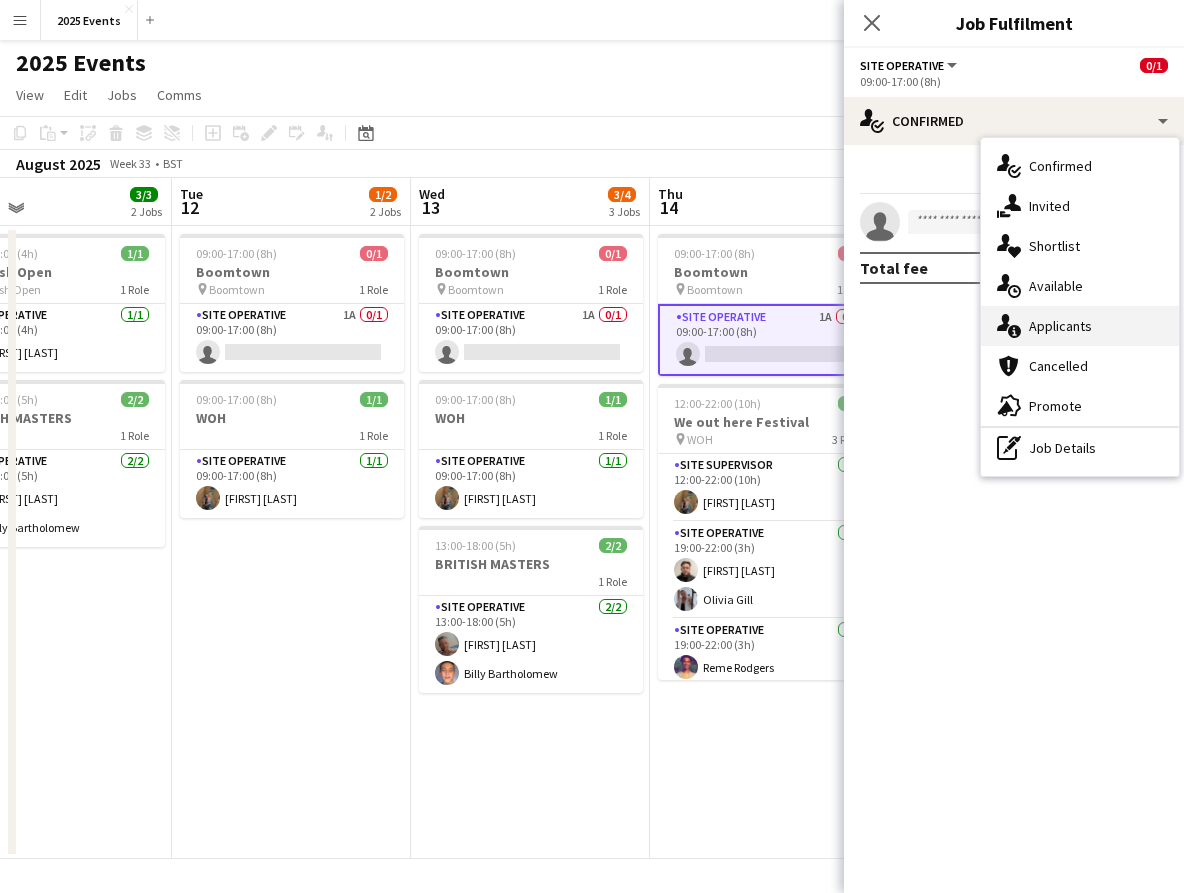 click on "single-neutral-actions-information
Applicants" at bounding box center [1080, 326] 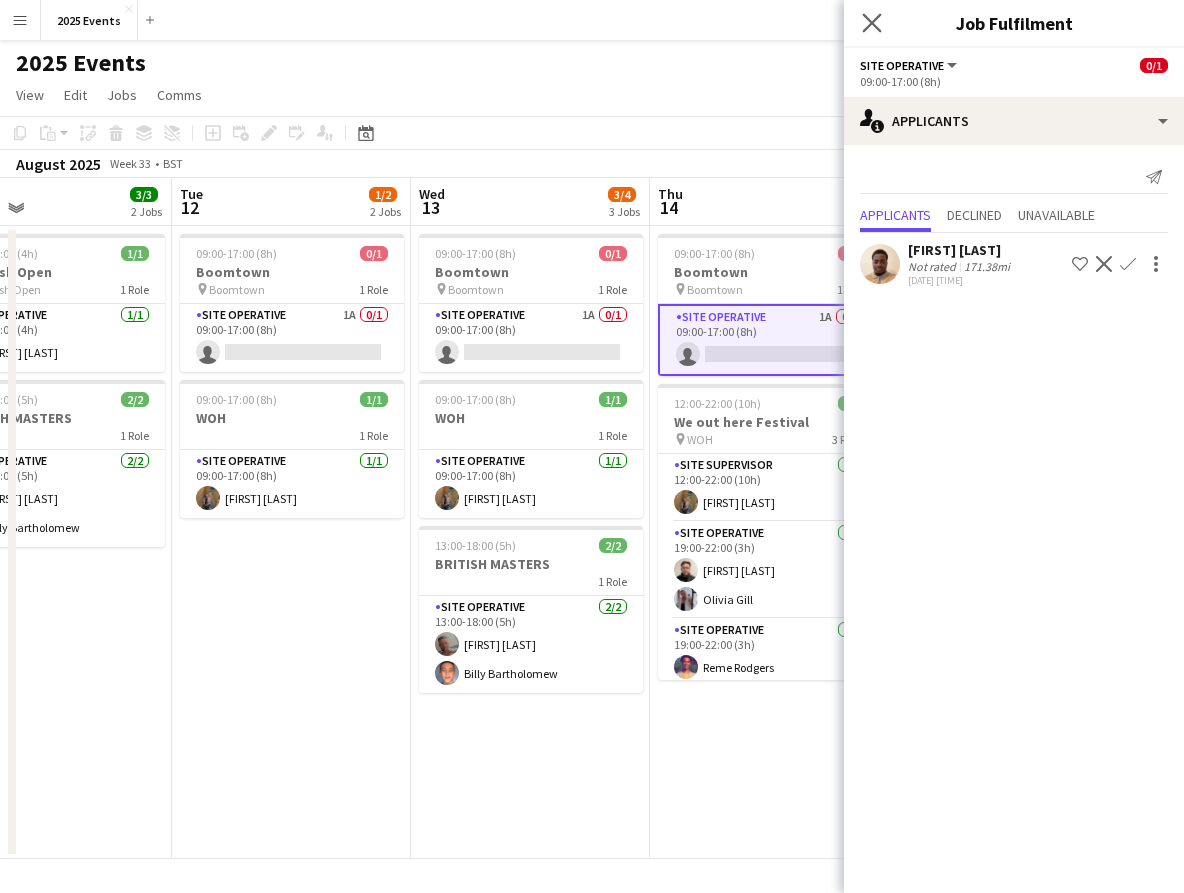 click on "Close pop-in" 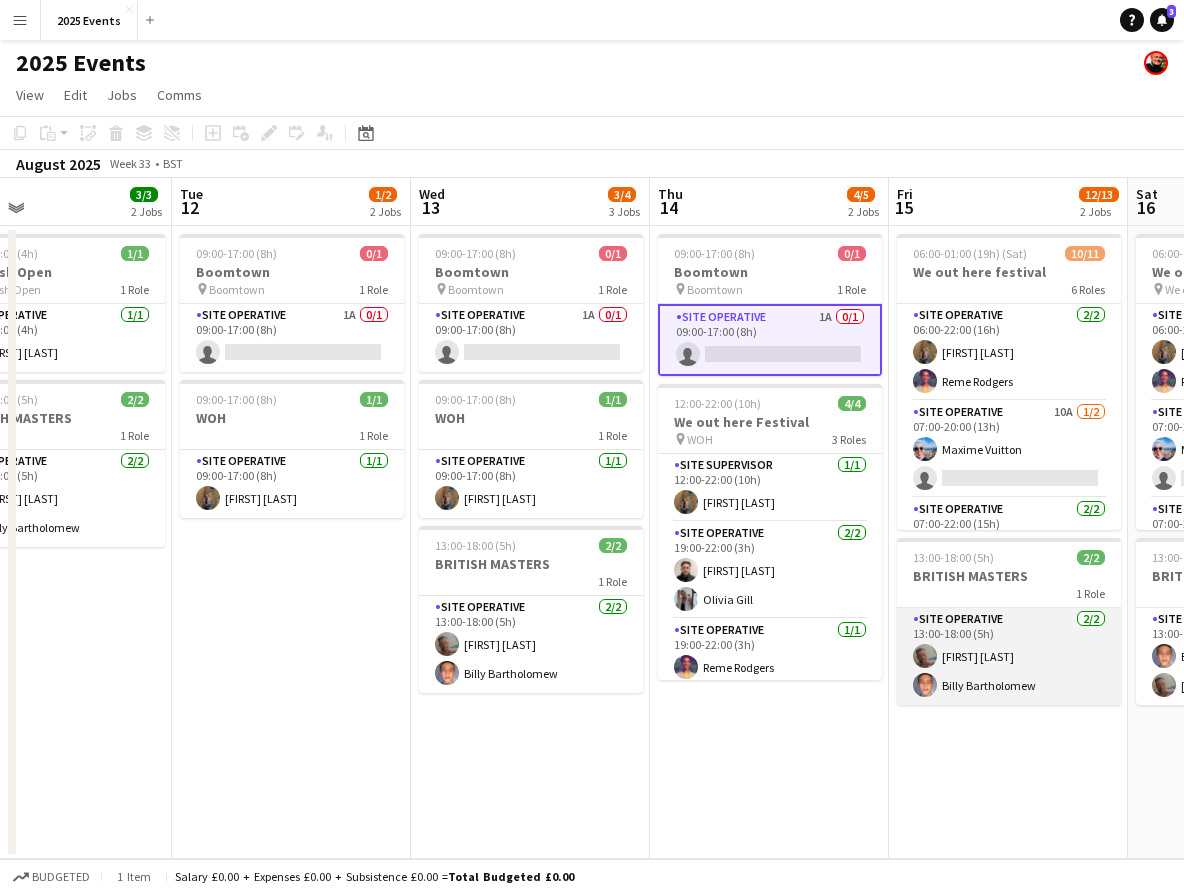 scroll, scrollTop: 0, scrollLeft: 0, axis: both 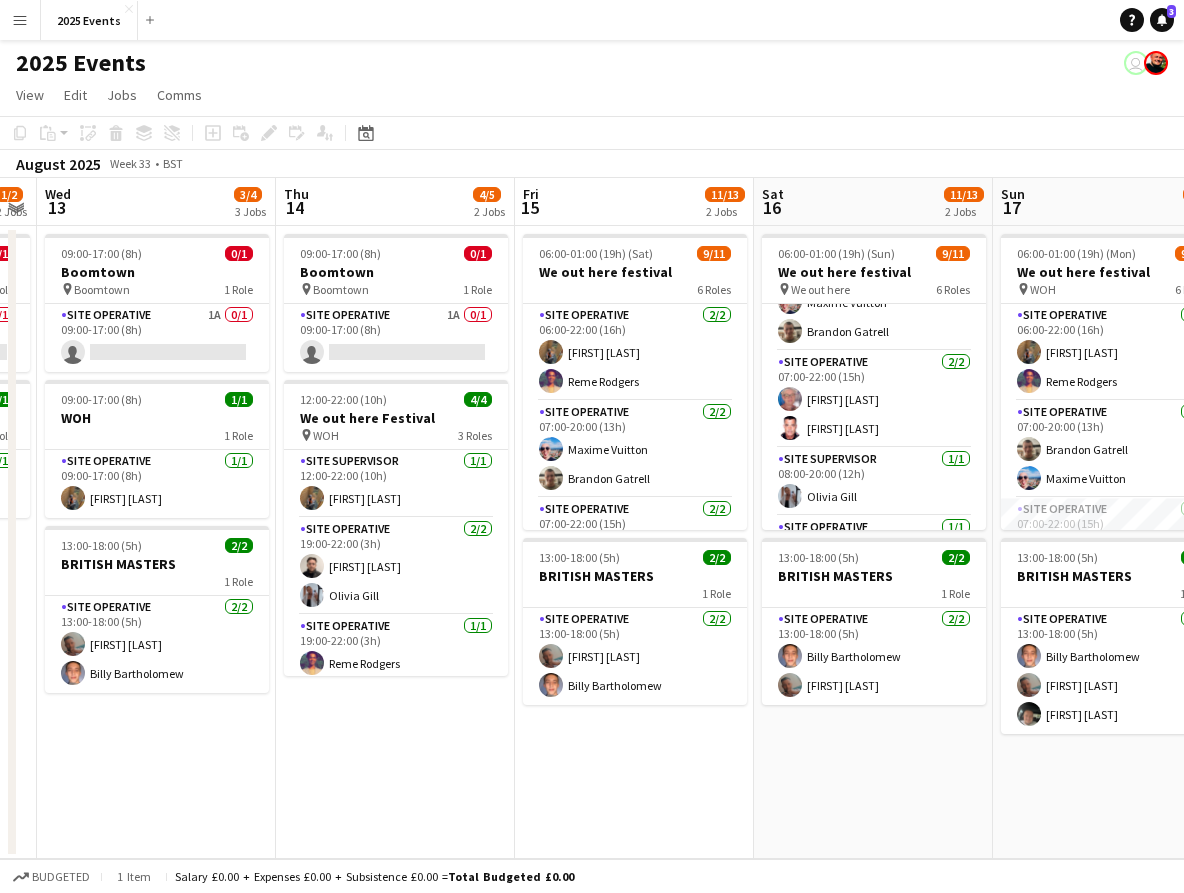 click on "Menu" at bounding box center (20, 20) 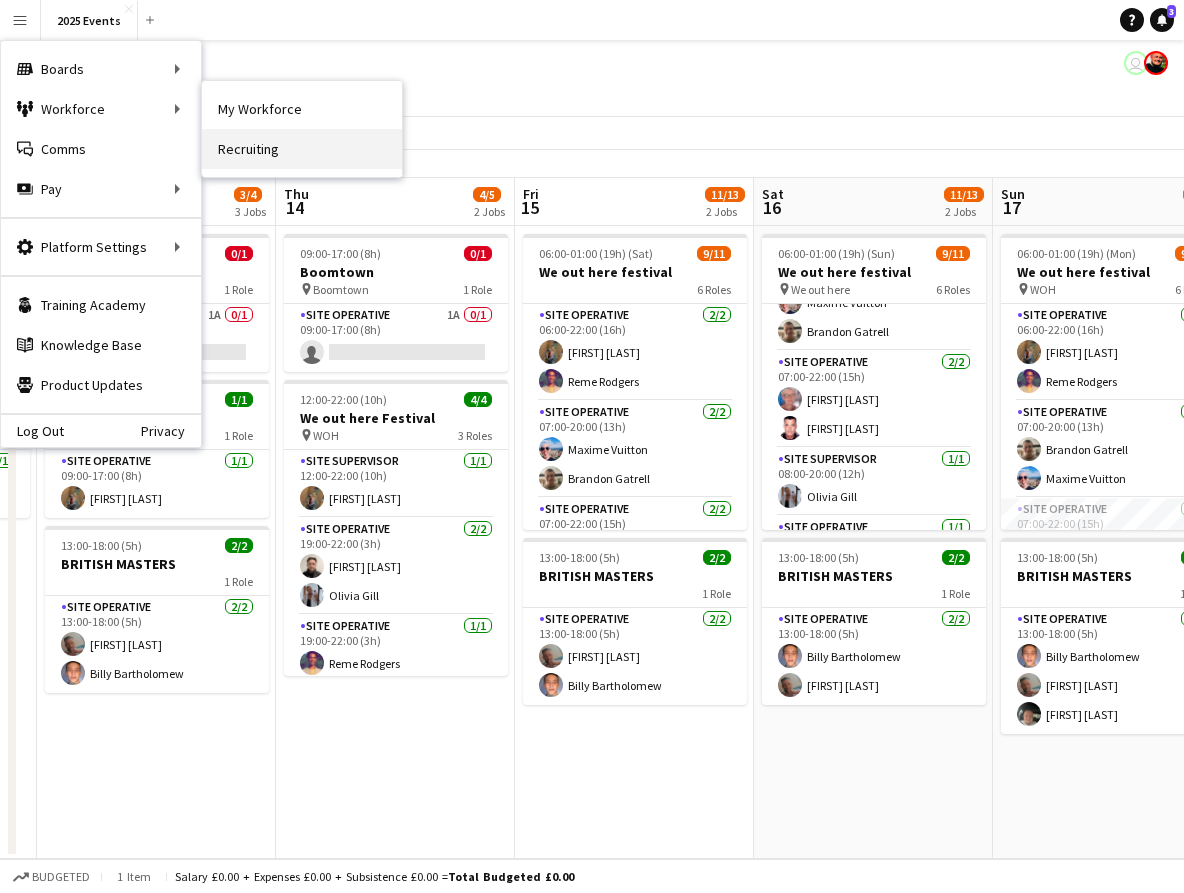 click on "Recruiting" at bounding box center [302, 149] 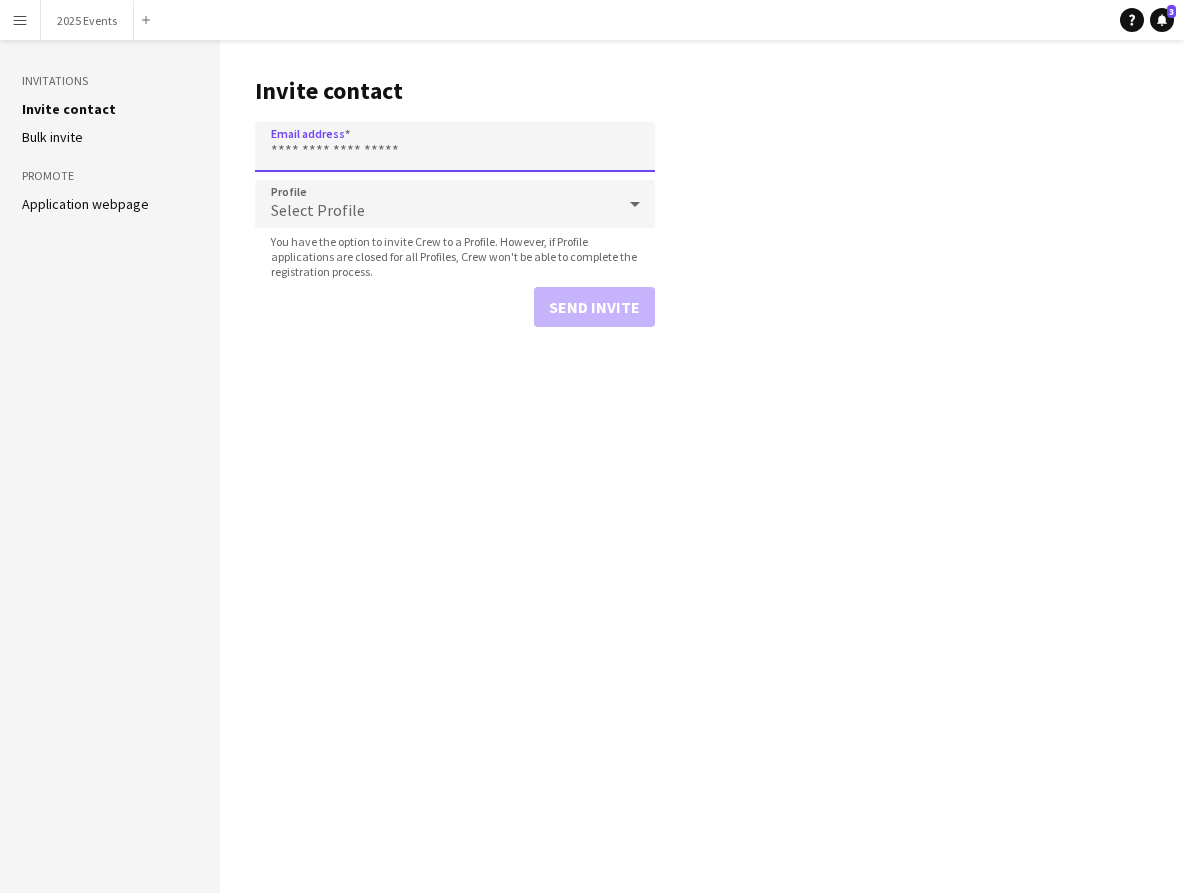 click on "Email address" at bounding box center (455, 147) 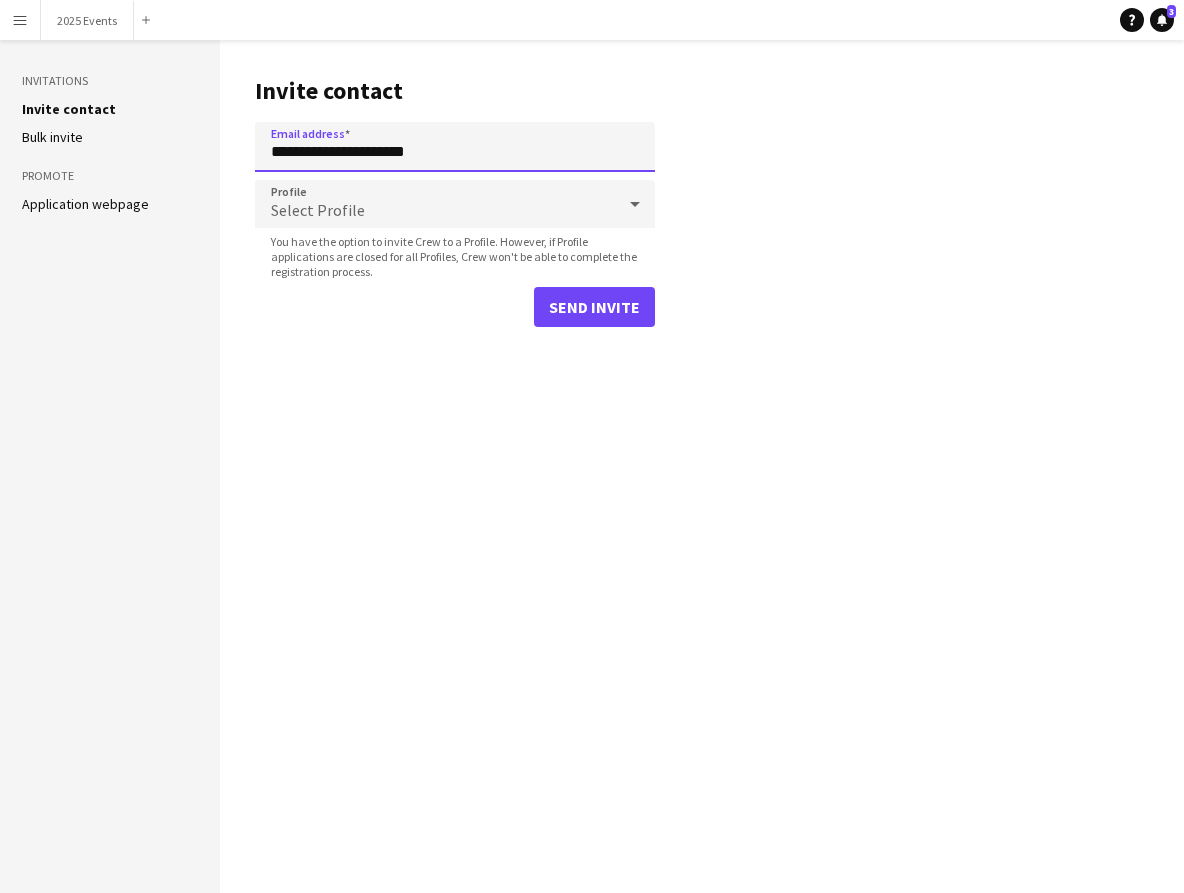 type on "**********" 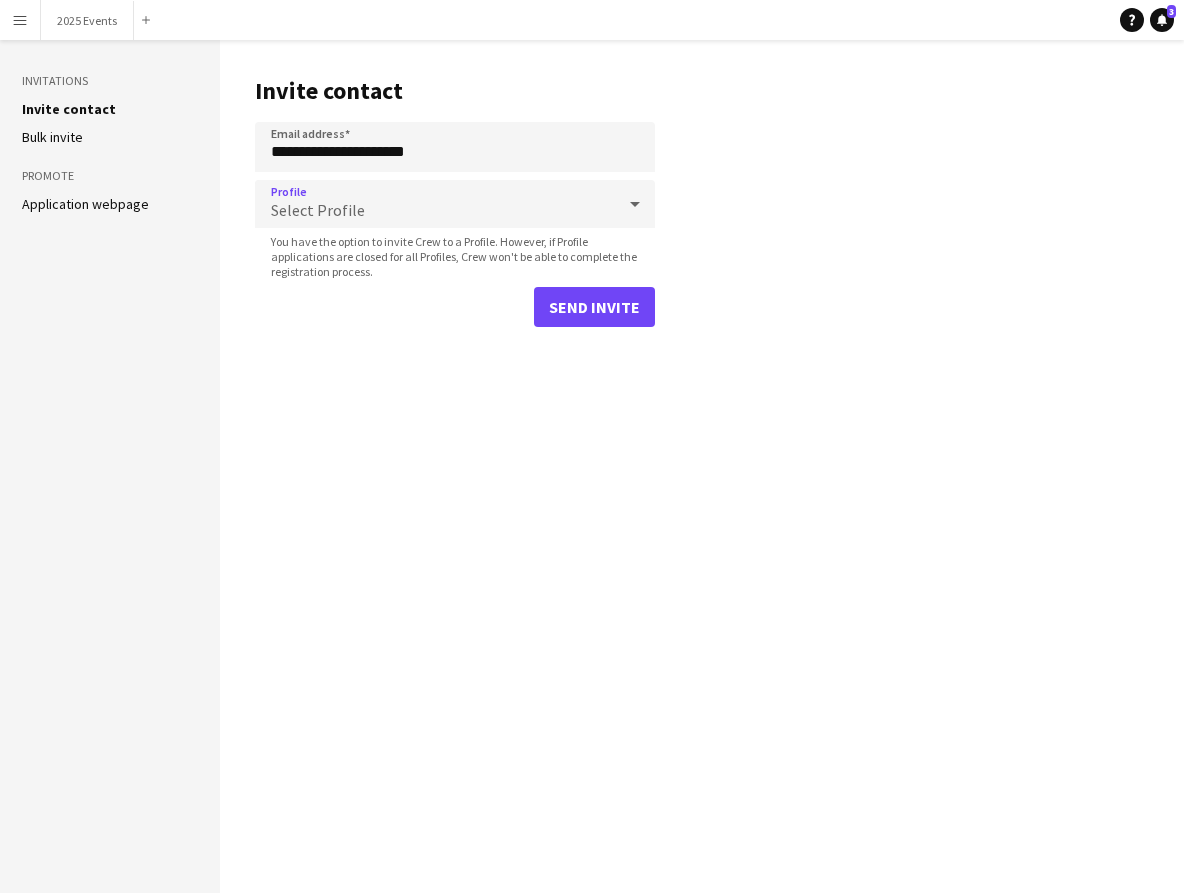 click on "Select Profile" at bounding box center [318, 210] 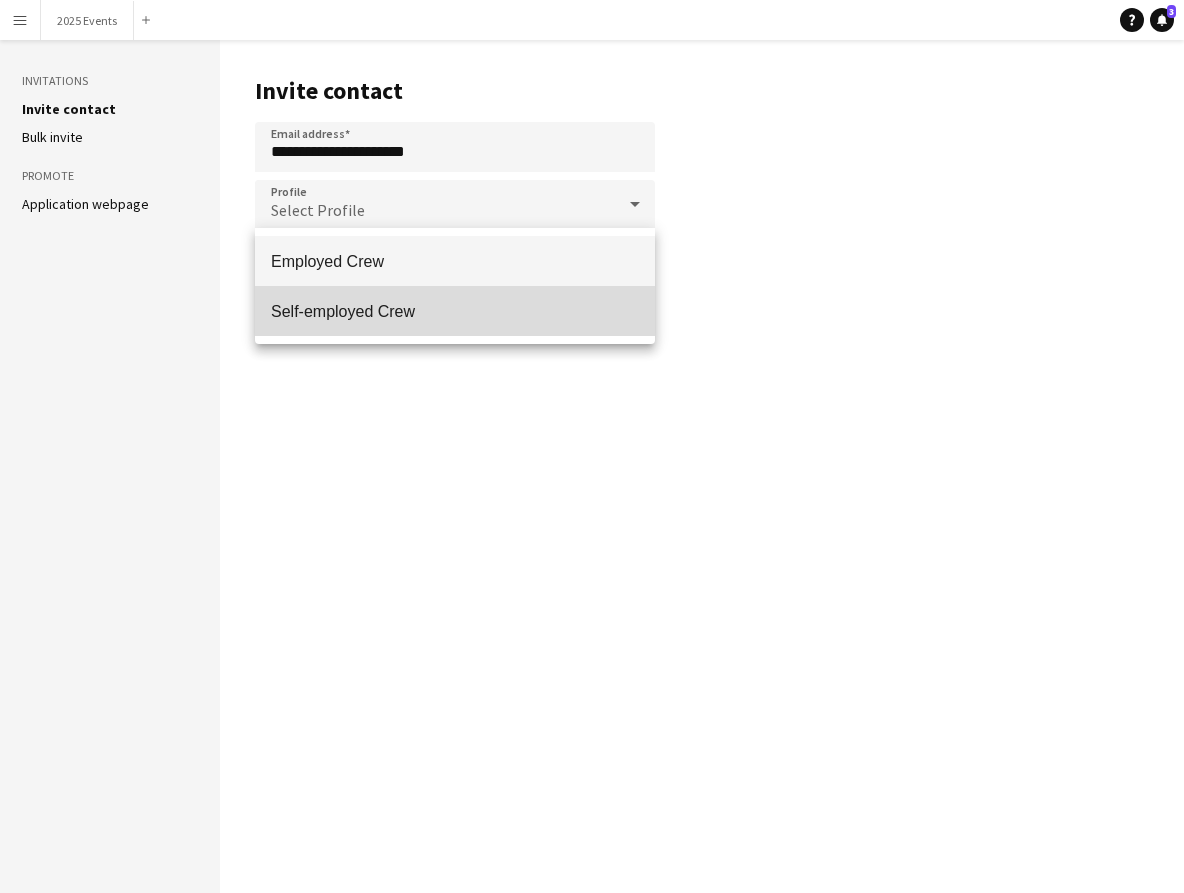 click on "Self-employed Crew" at bounding box center [455, 311] 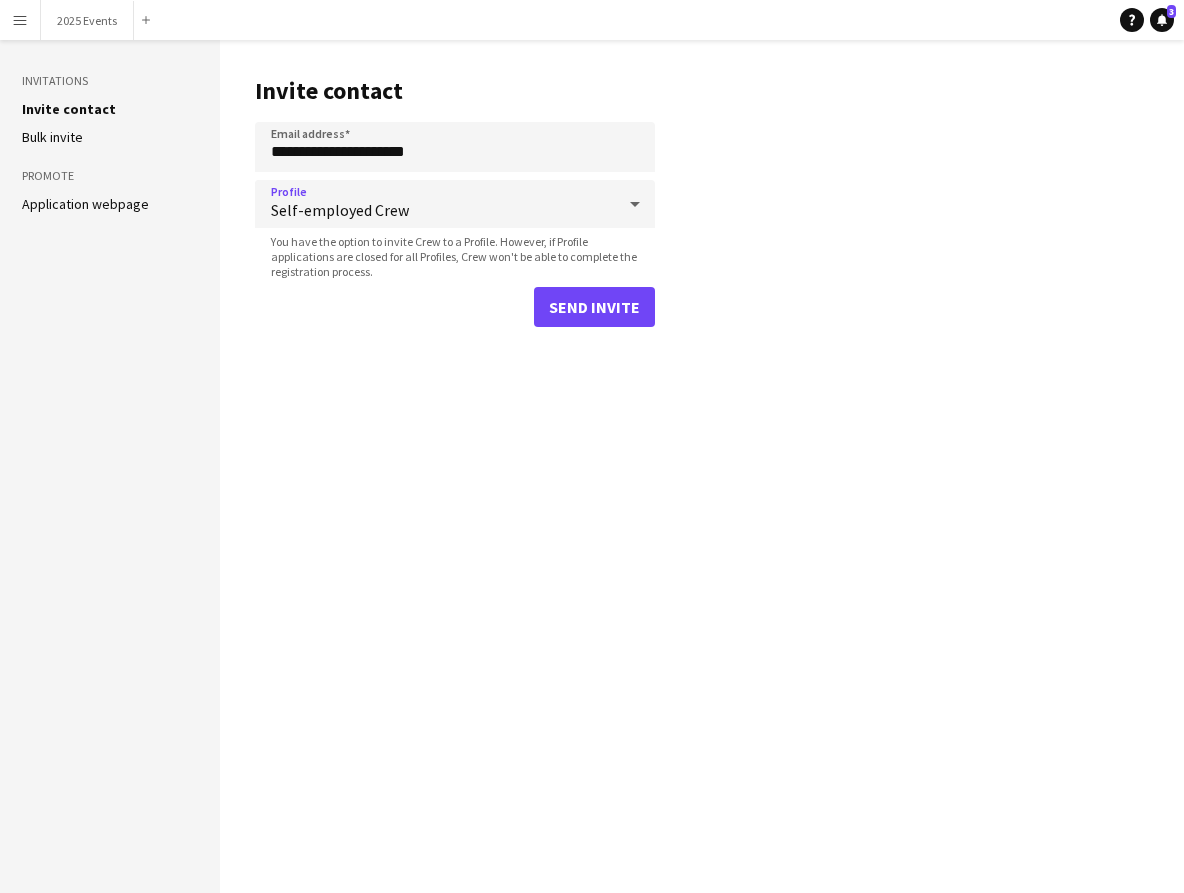 click on "Send invite" 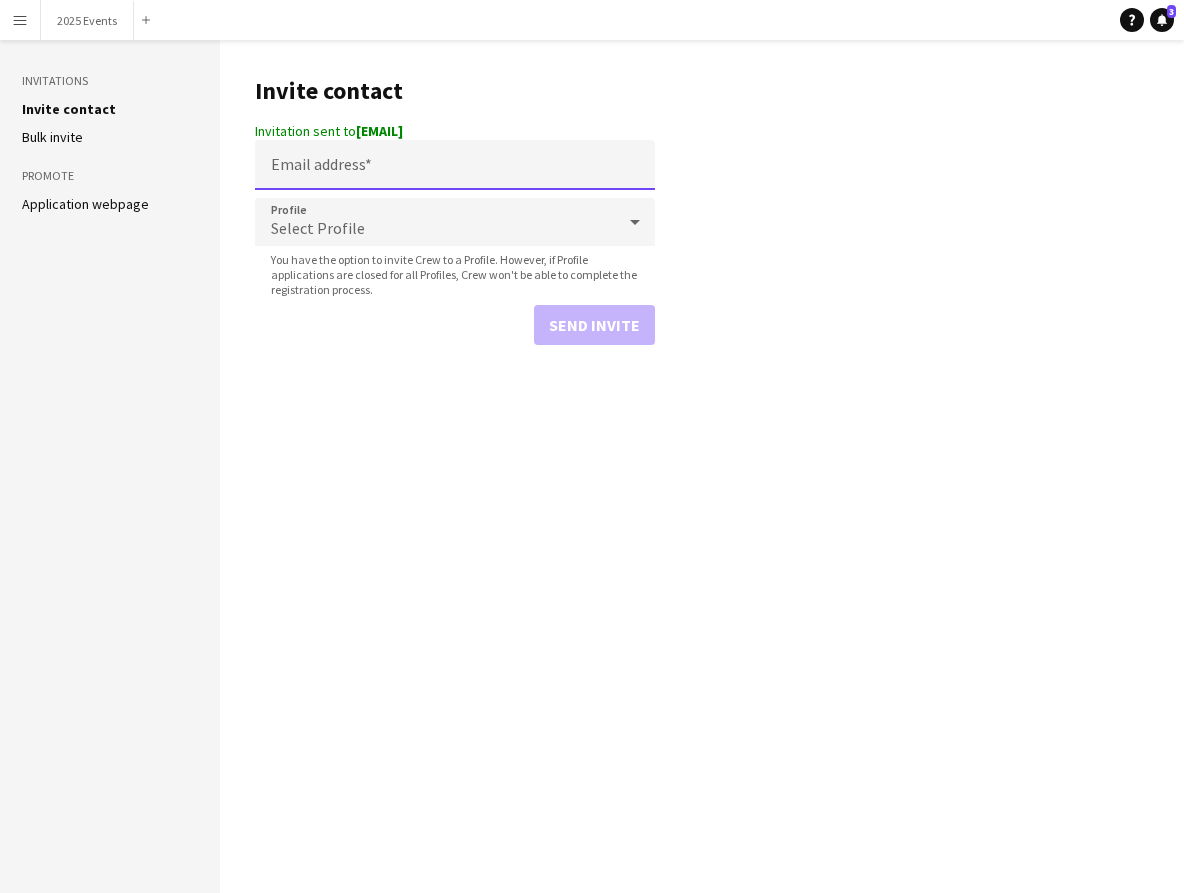 click on "Email address" at bounding box center [455, 165] 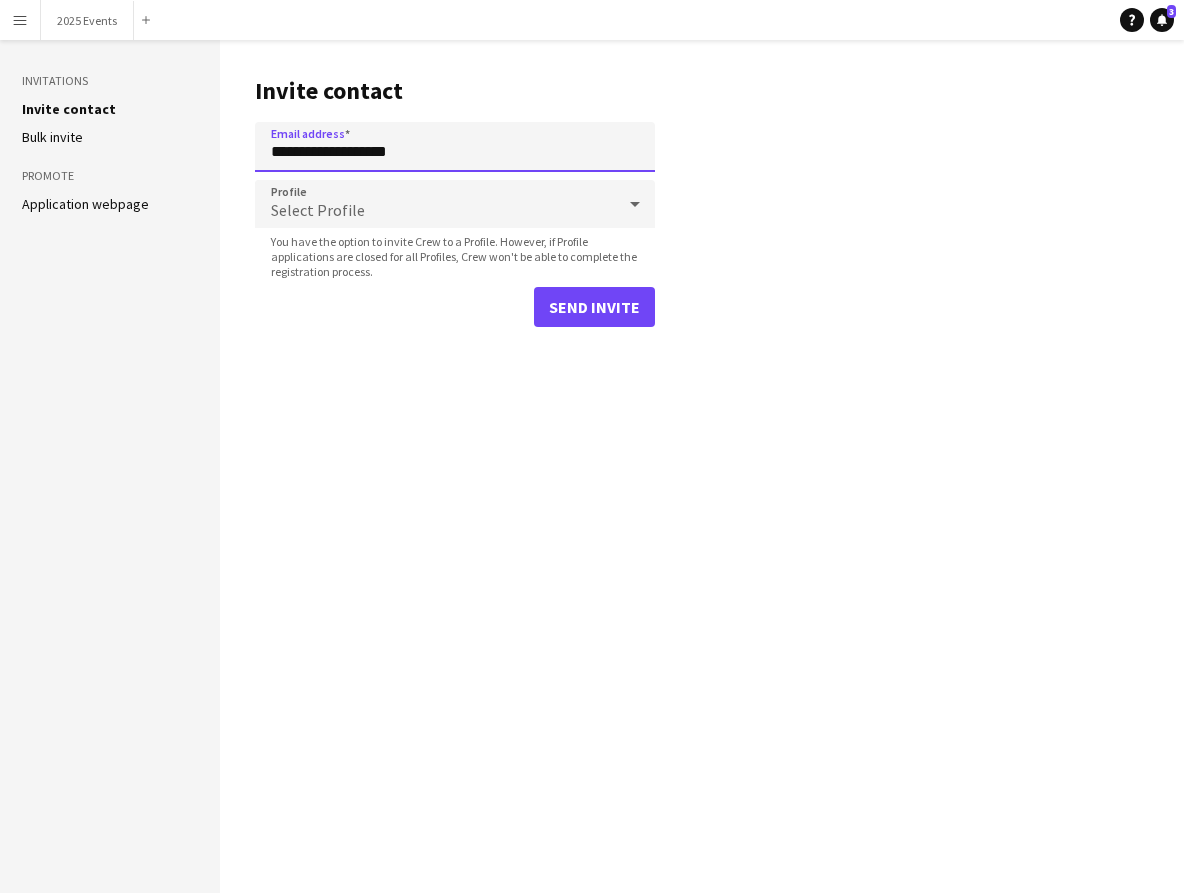 type on "**********" 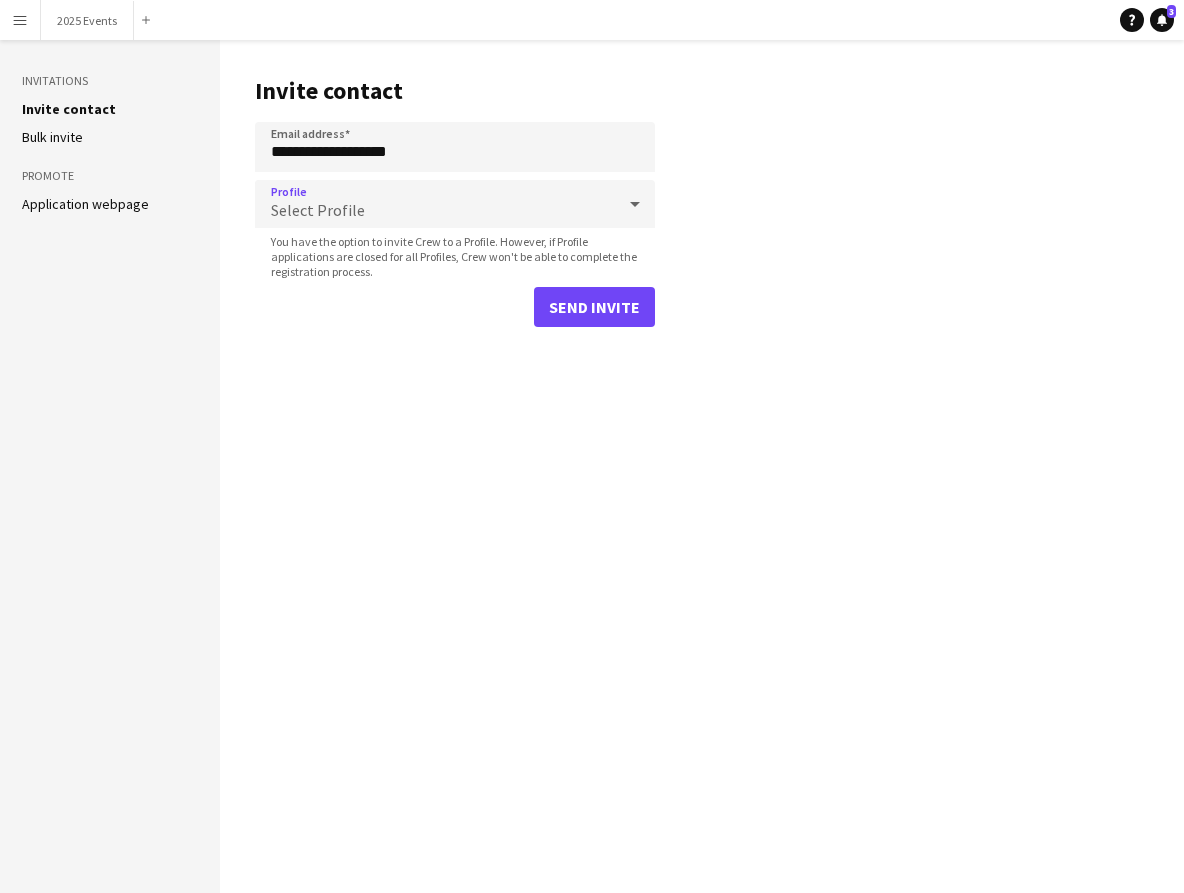 click on "Select Profile" at bounding box center (435, 204) 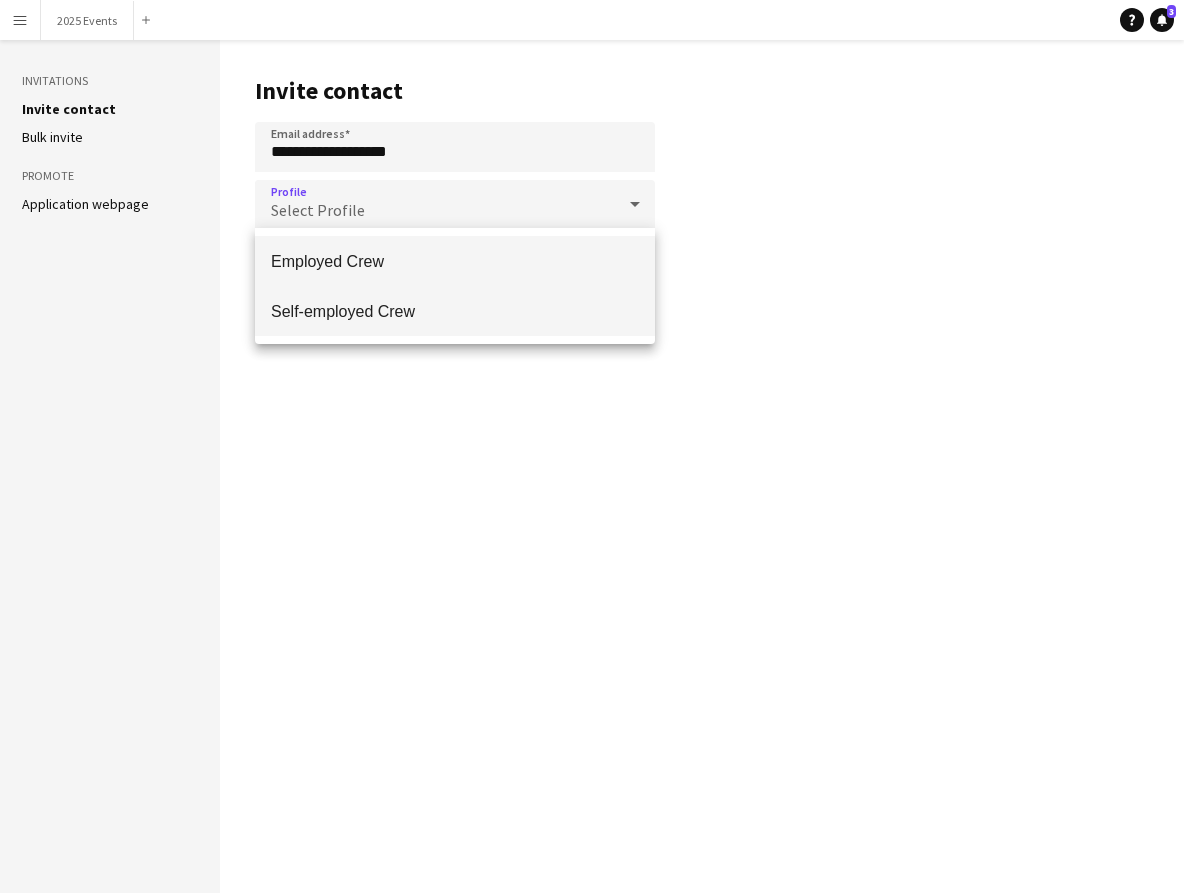 click on "Self-employed Crew" at bounding box center (455, 311) 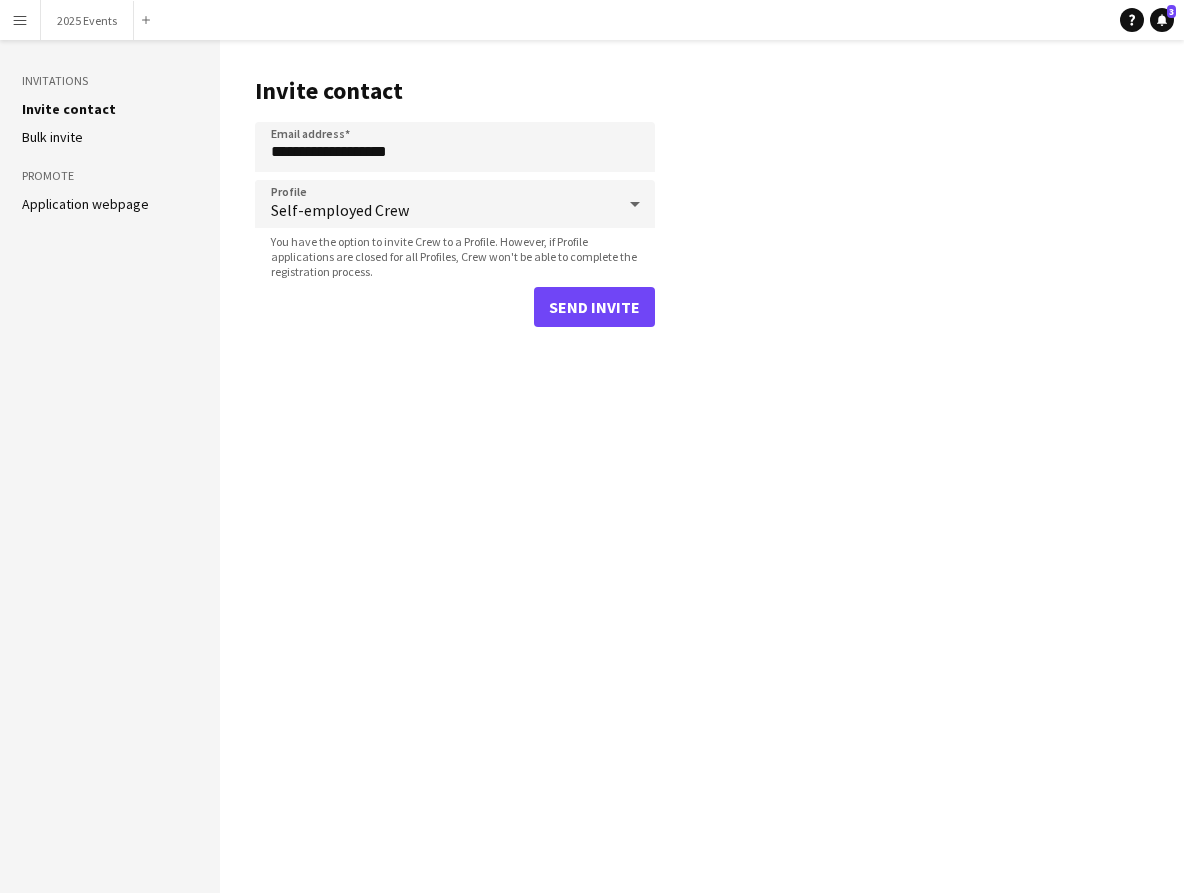 click on "Send invite" 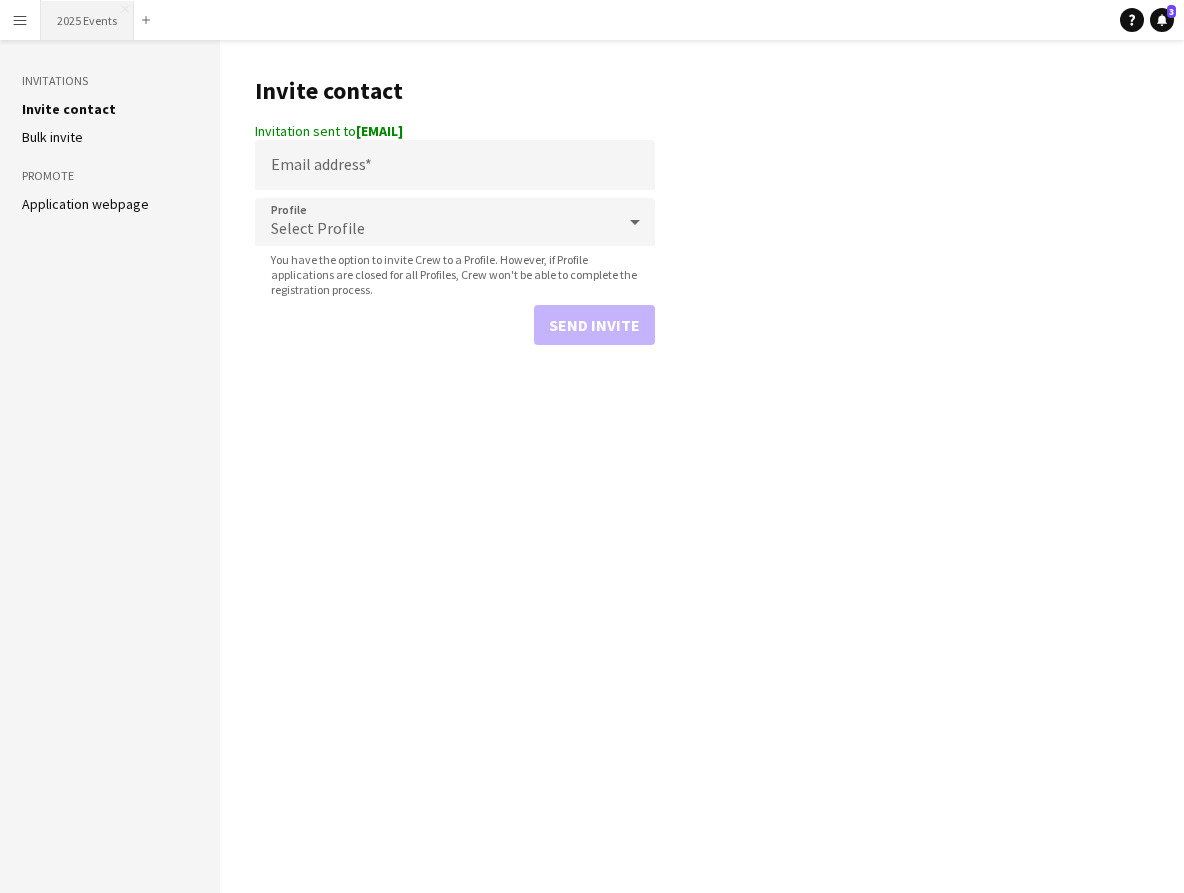 click on "2025 Events
Close" at bounding box center (87, 20) 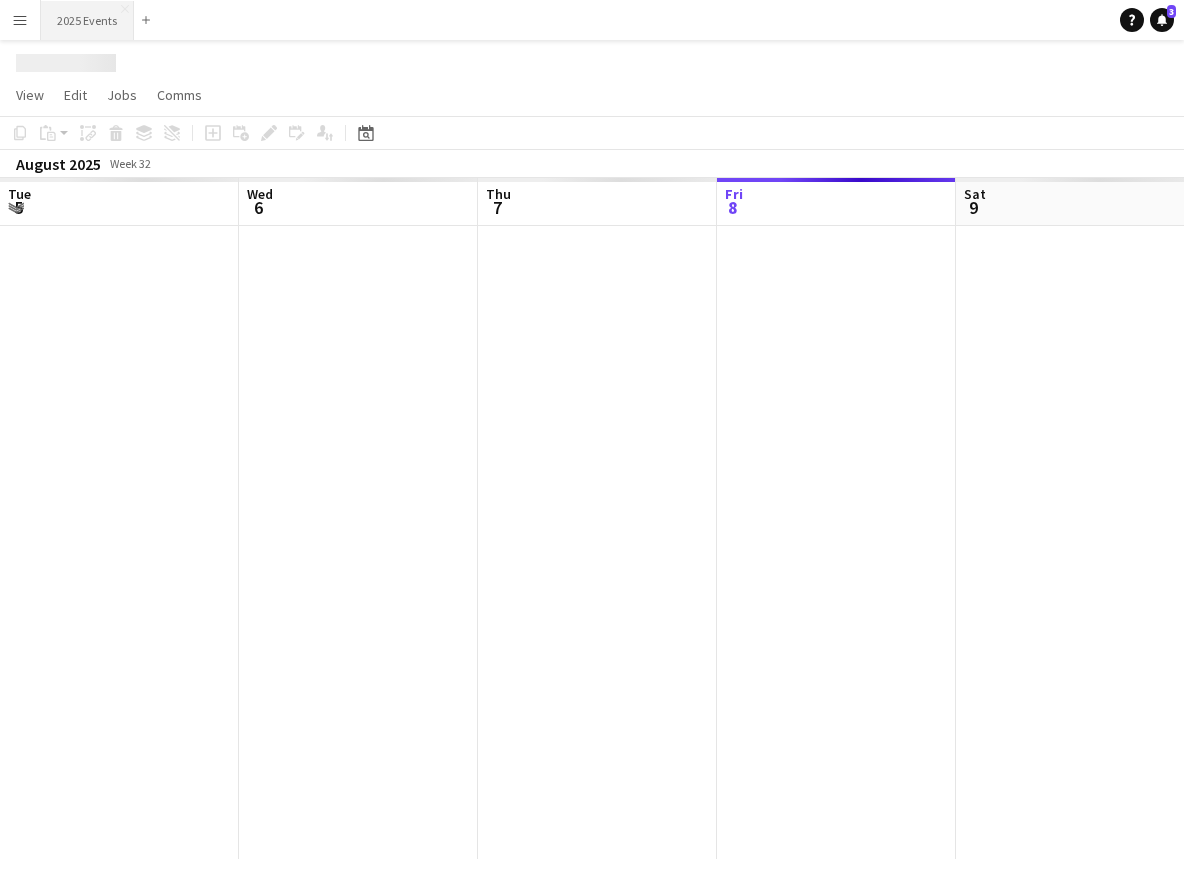 scroll, scrollTop: 0, scrollLeft: 478, axis: horizontal 